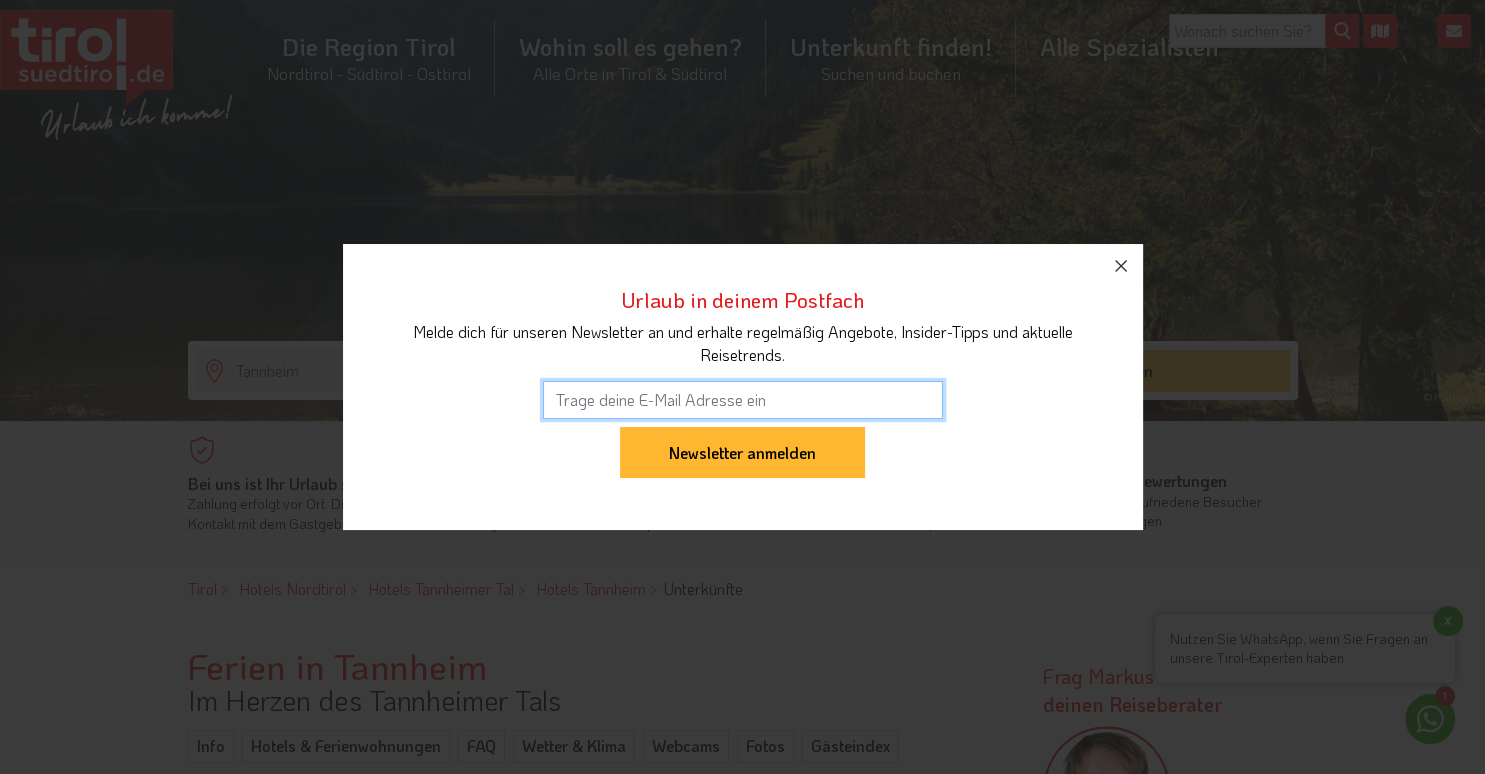 scroll, scrollTop: 211, scrollLeft: 0, axis: vertical 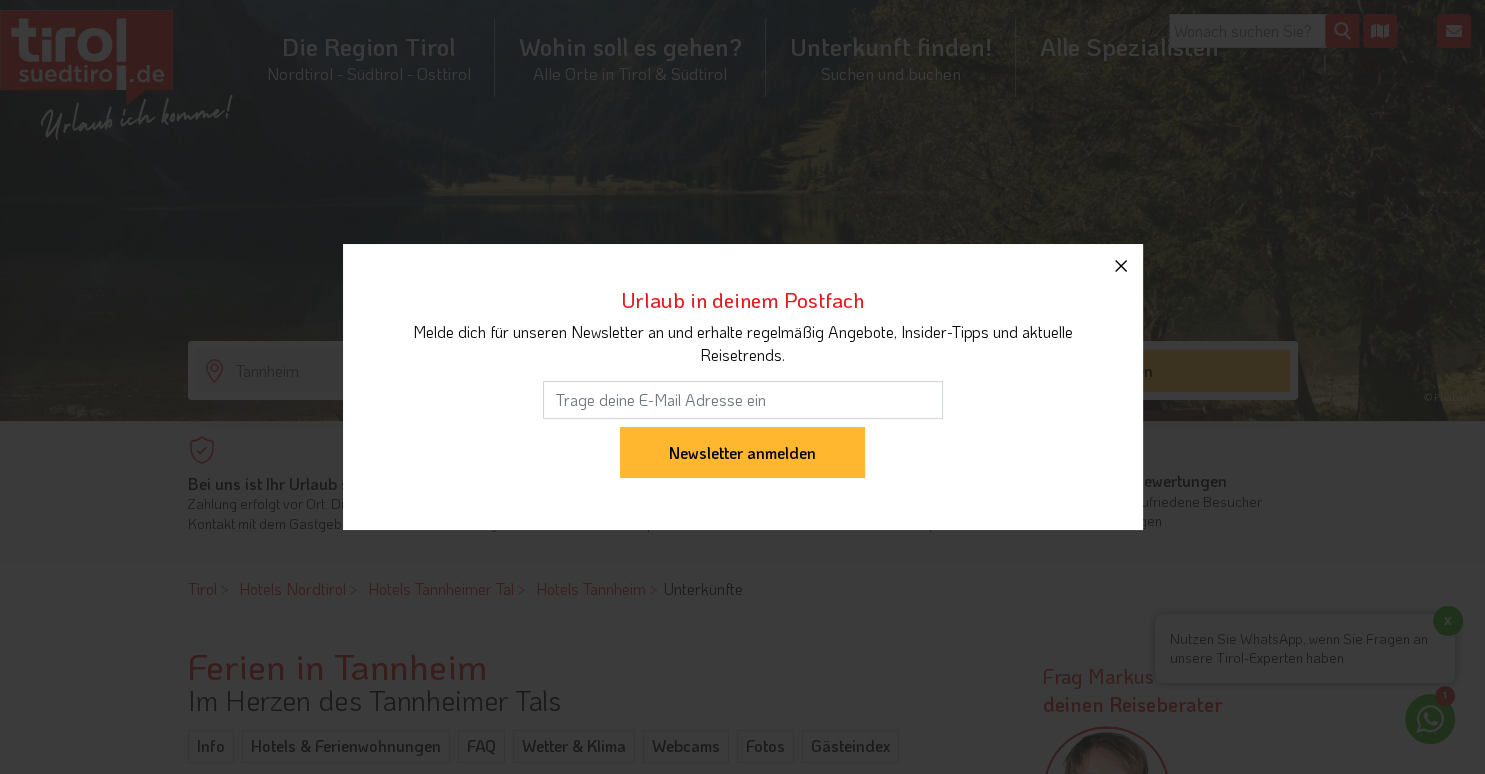 click 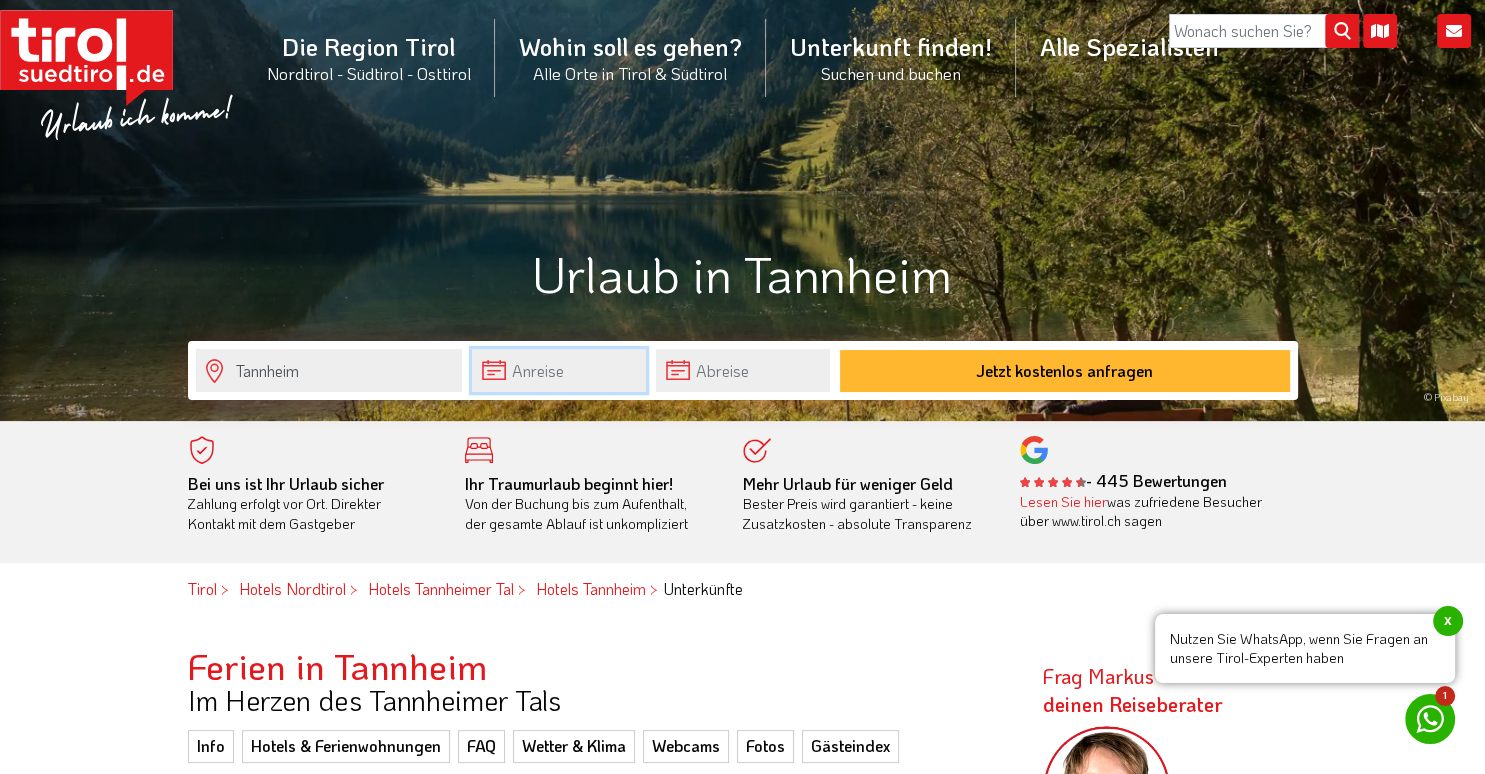 click at bounding box center (559, 370) 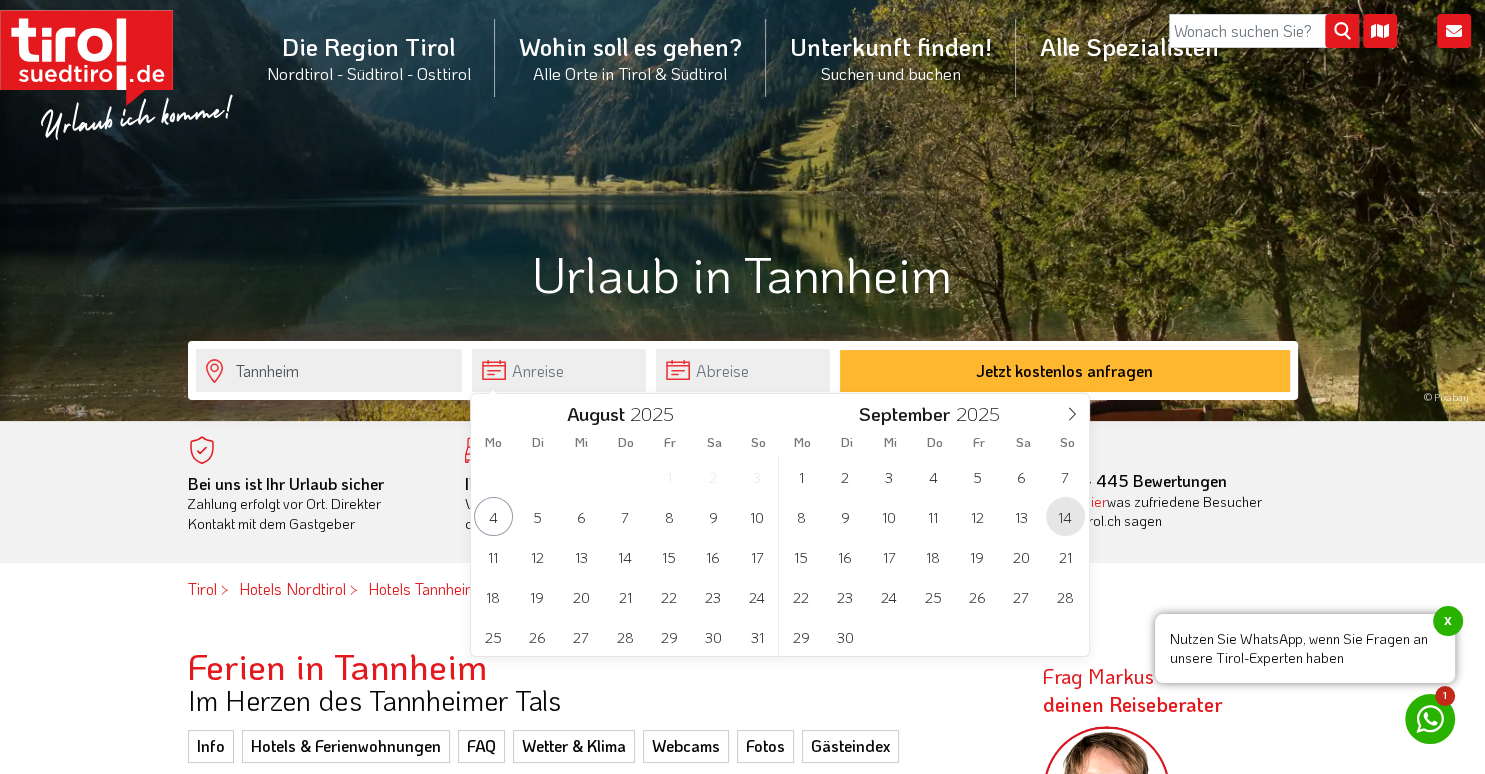 click on "14" at bounding box center (1065, 516) 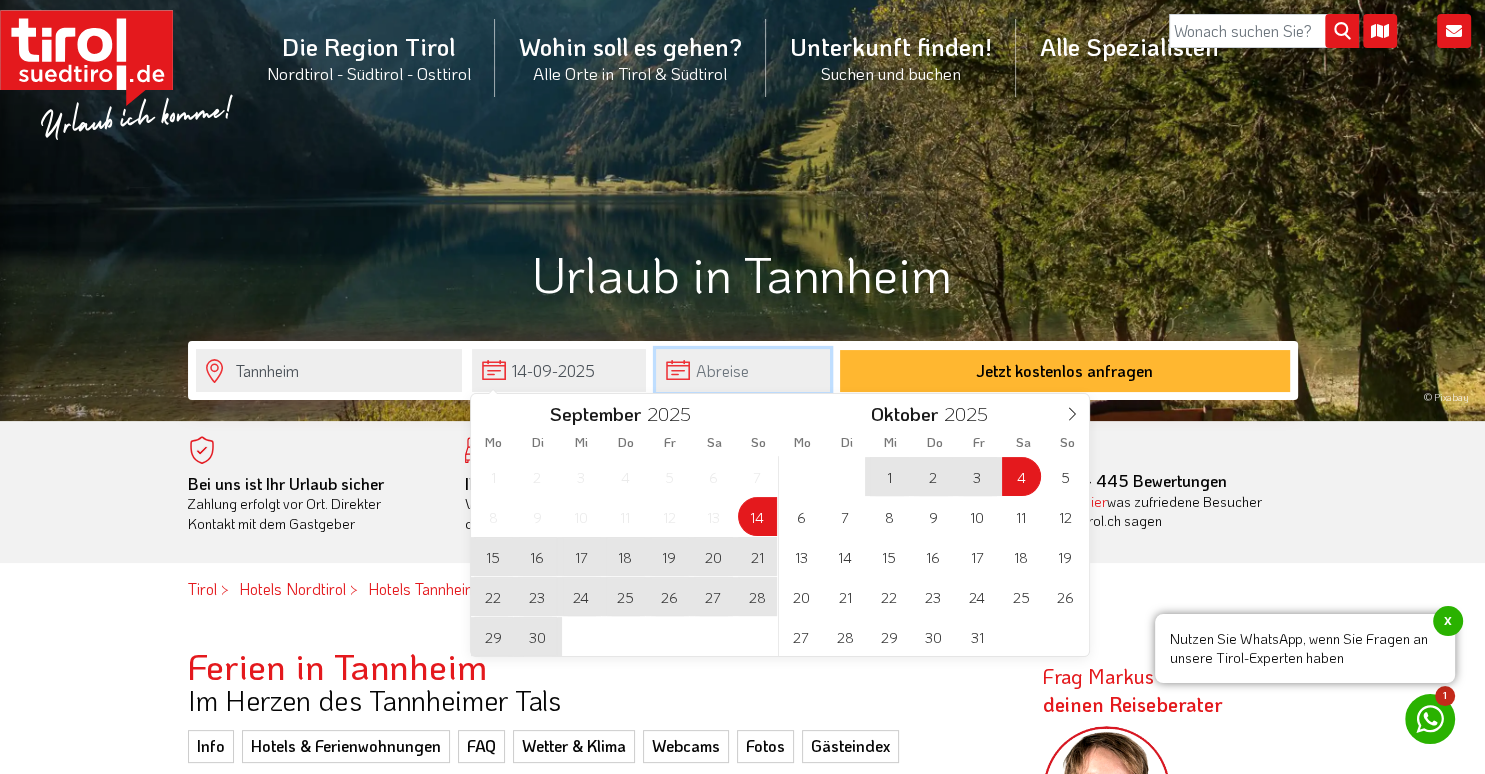 click at bounding box center (743, 370) 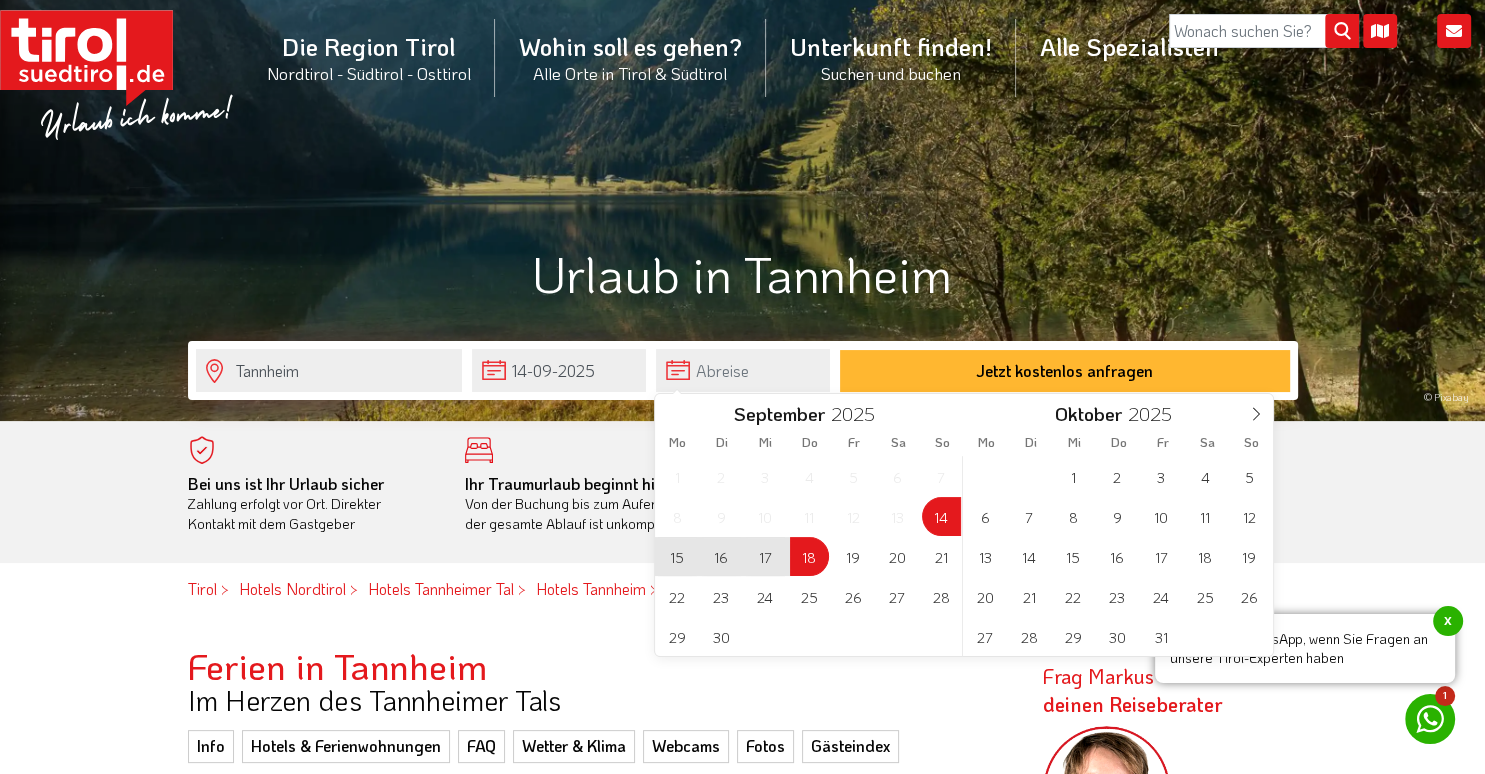 click on "18" at bounding box center [809, 556] 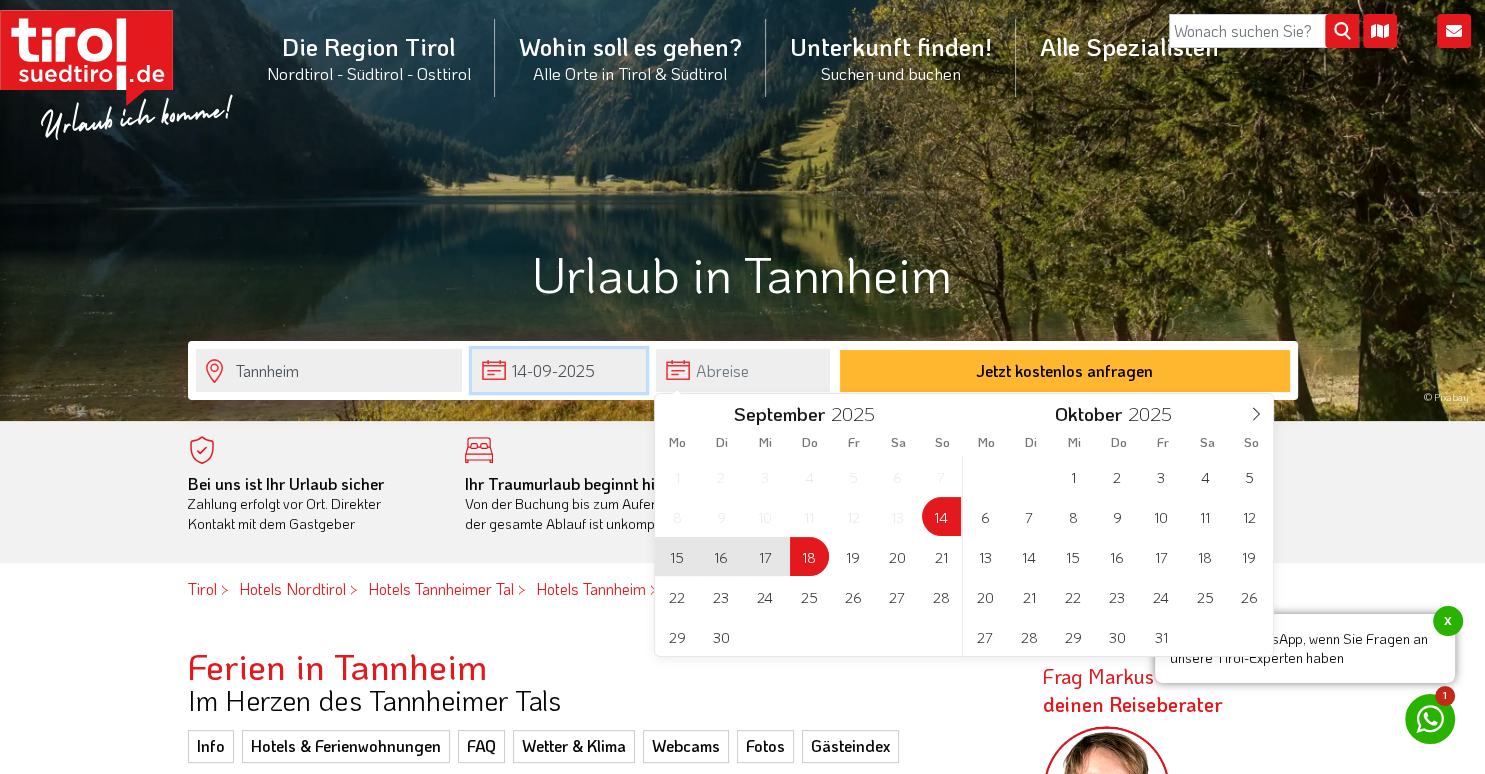 type on "14-09-2025" 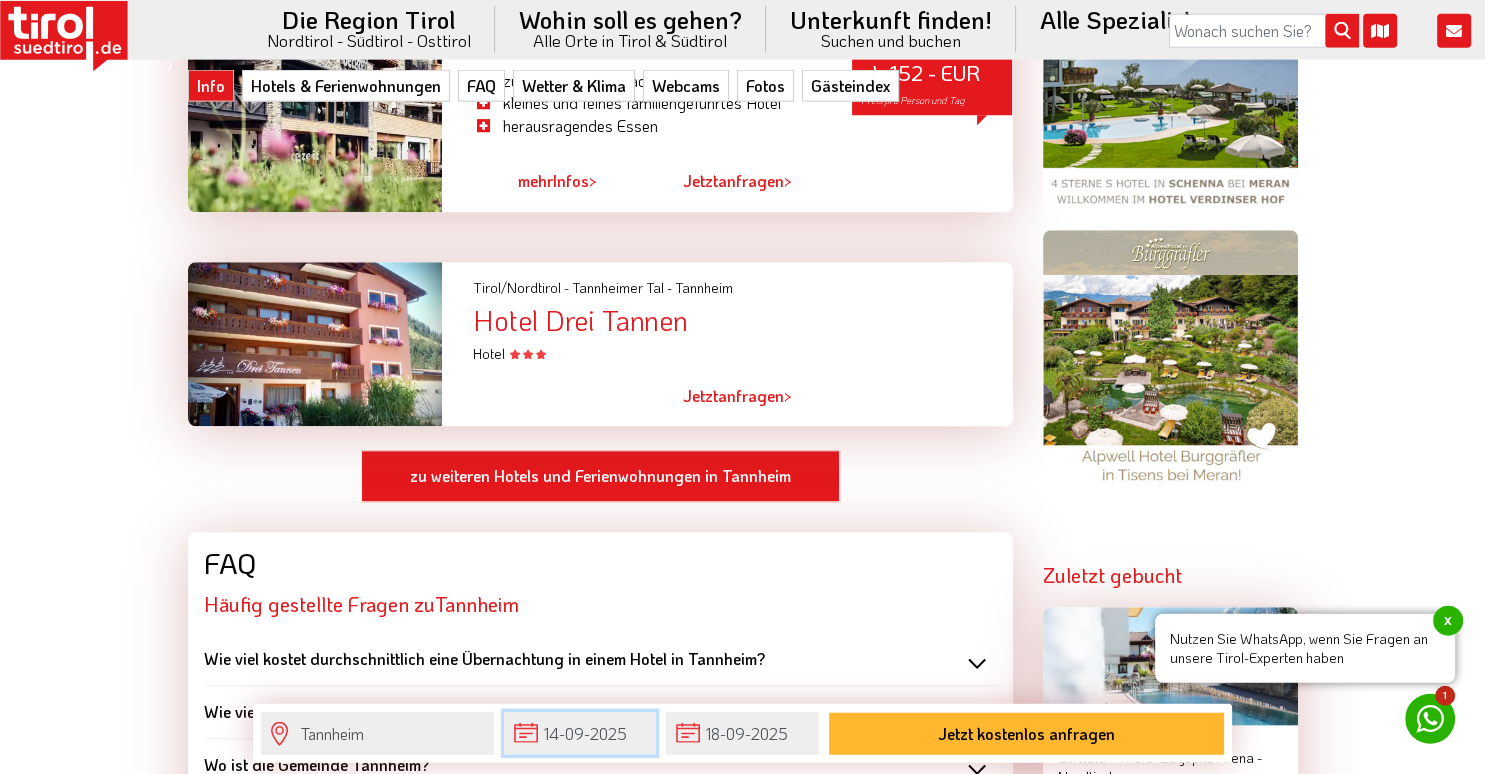 scroll, scrollTop: 1795, scrollLeft: 0, axis: vertical 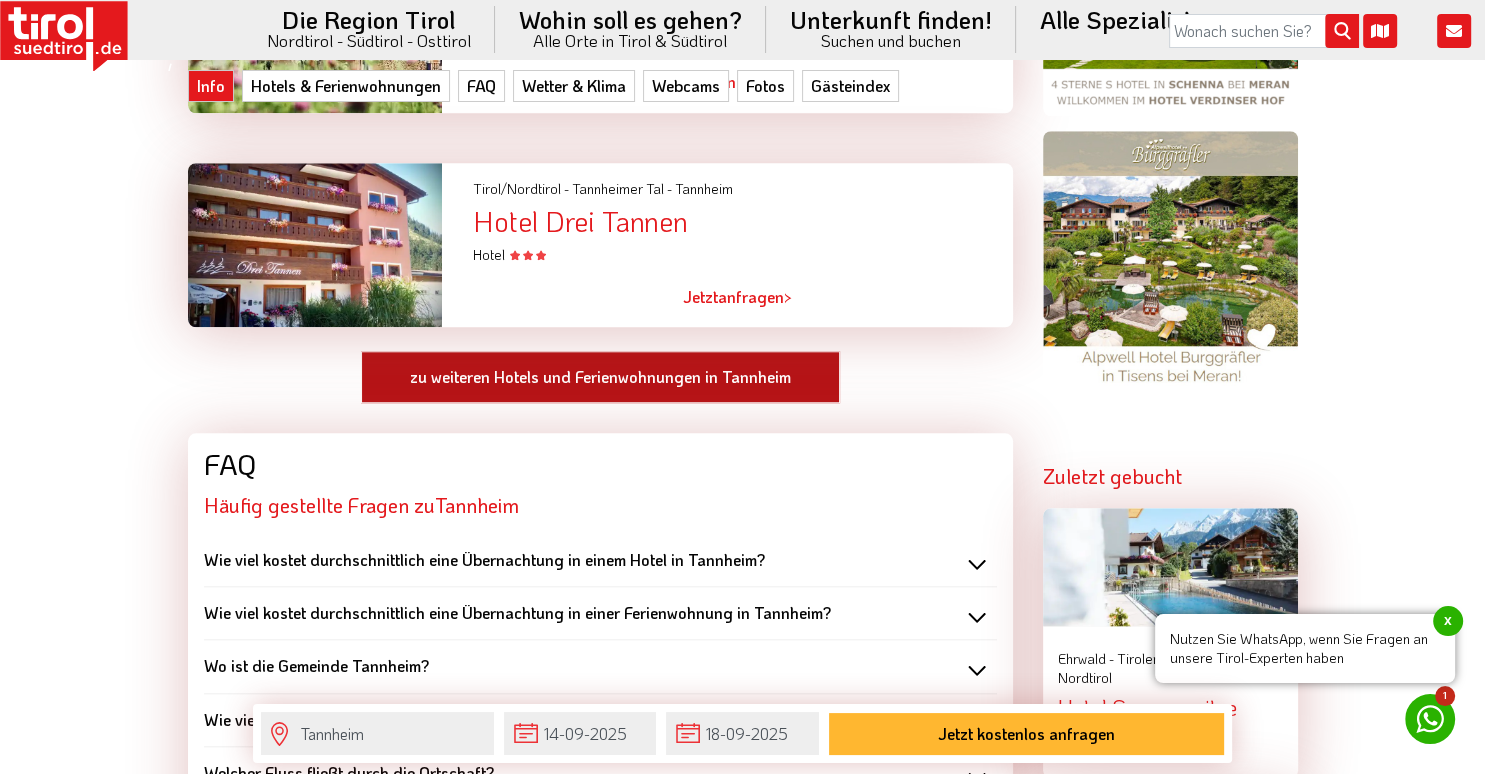 click on "zu weiteren Hotels und Ferienwohnungen in Tannheim" at bounding box center [600, 377] 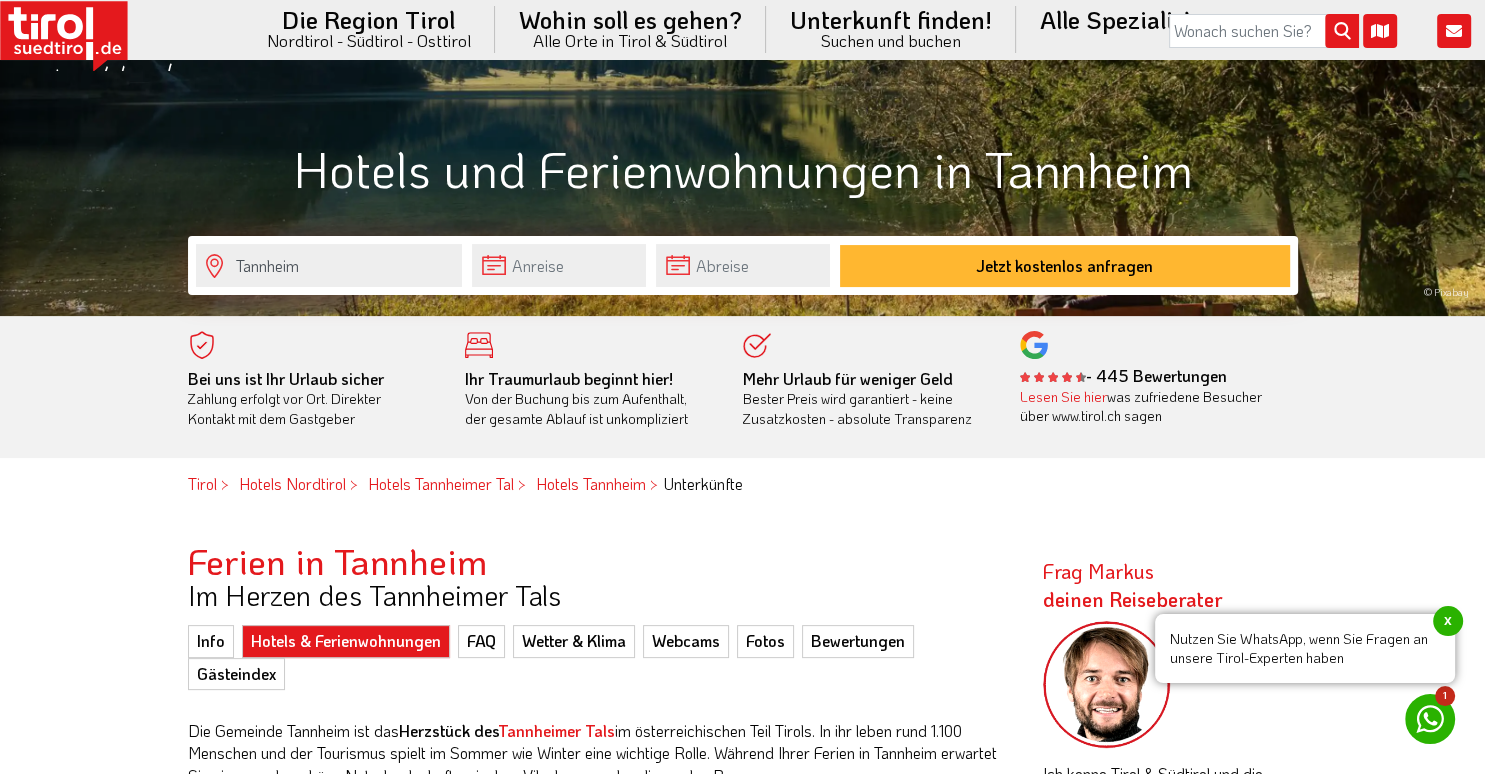 scroll, scrollTop: 422, scrollLeft: 0, axis: vertical 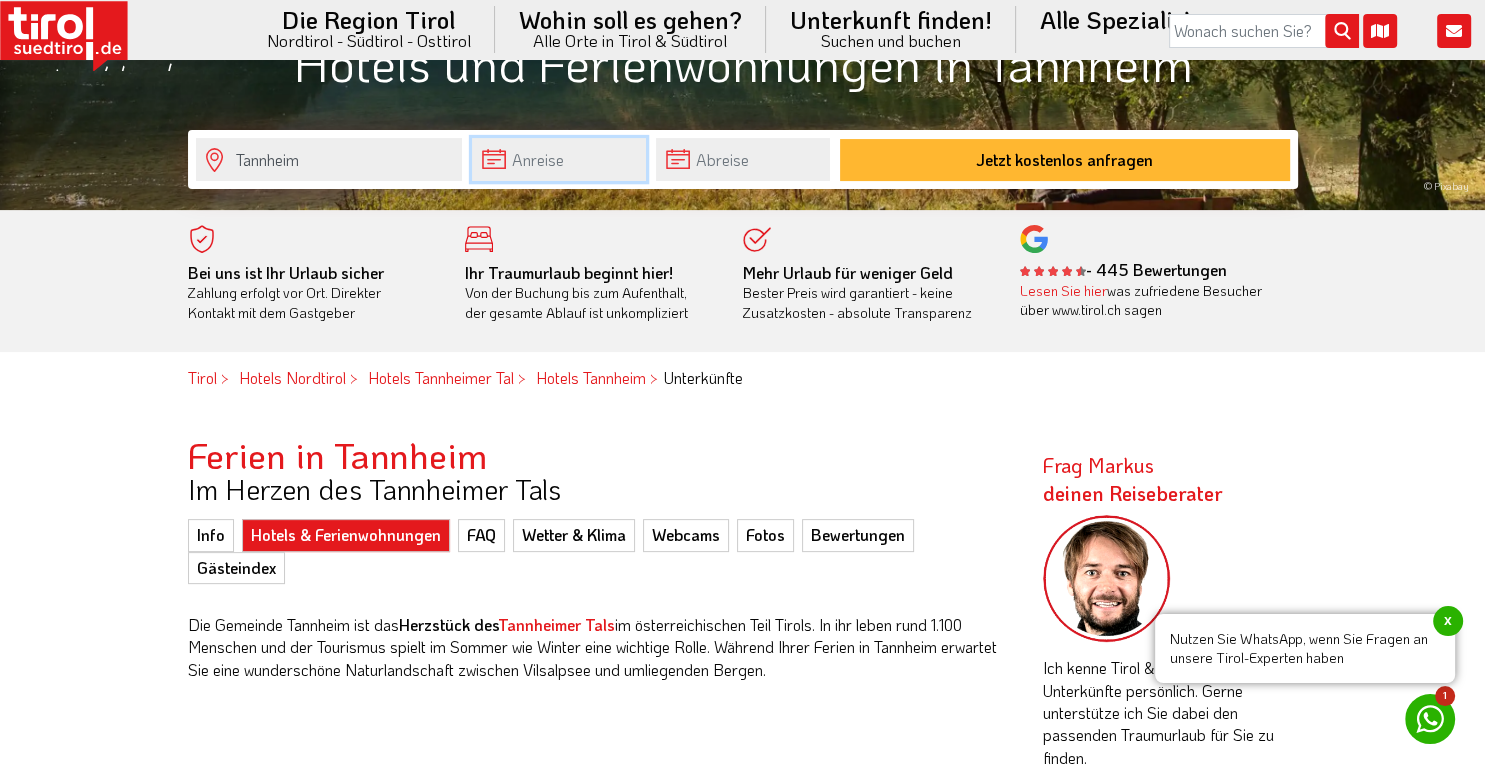 click at bounding box center (559, 159) 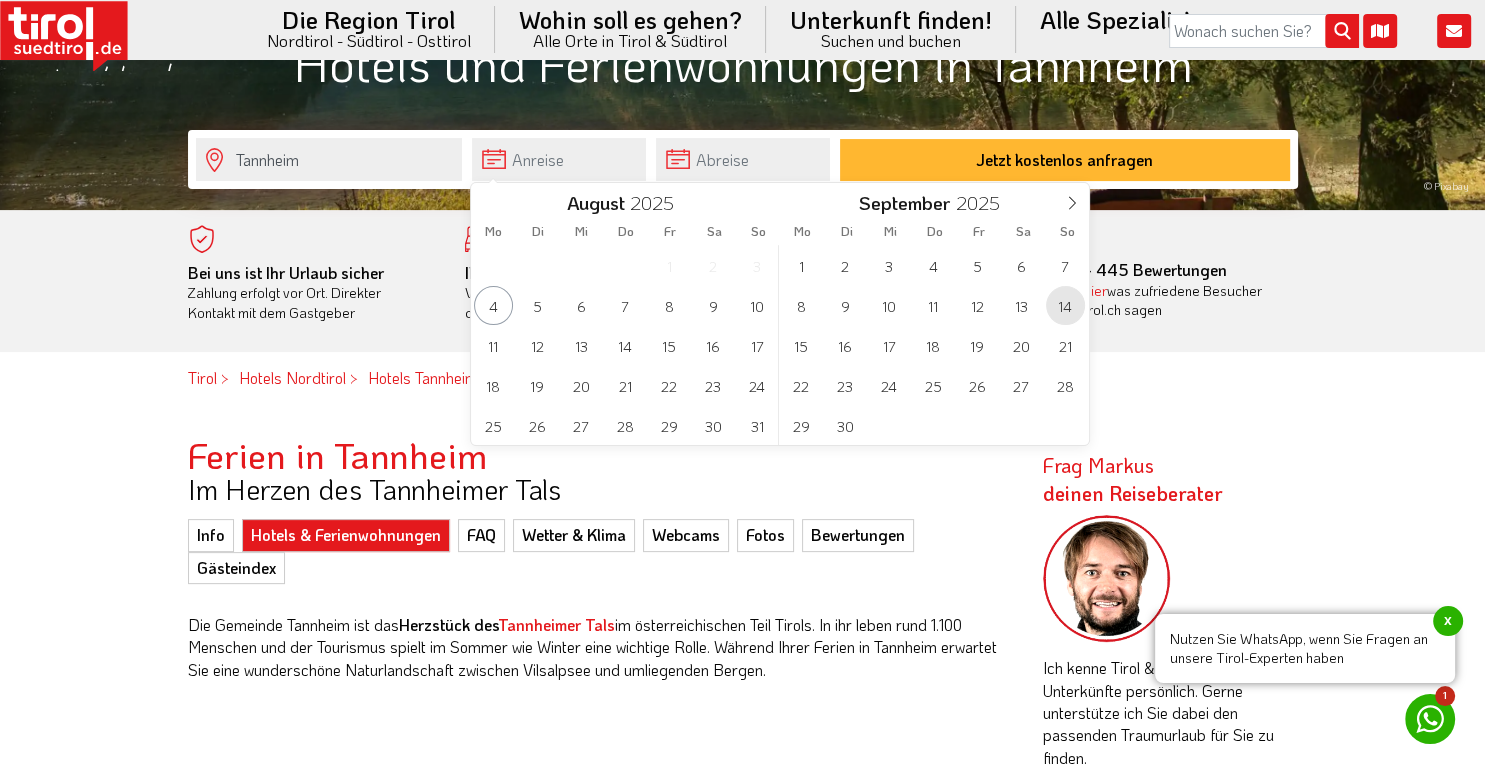 click on "14" at bounding box center (1065, 305) 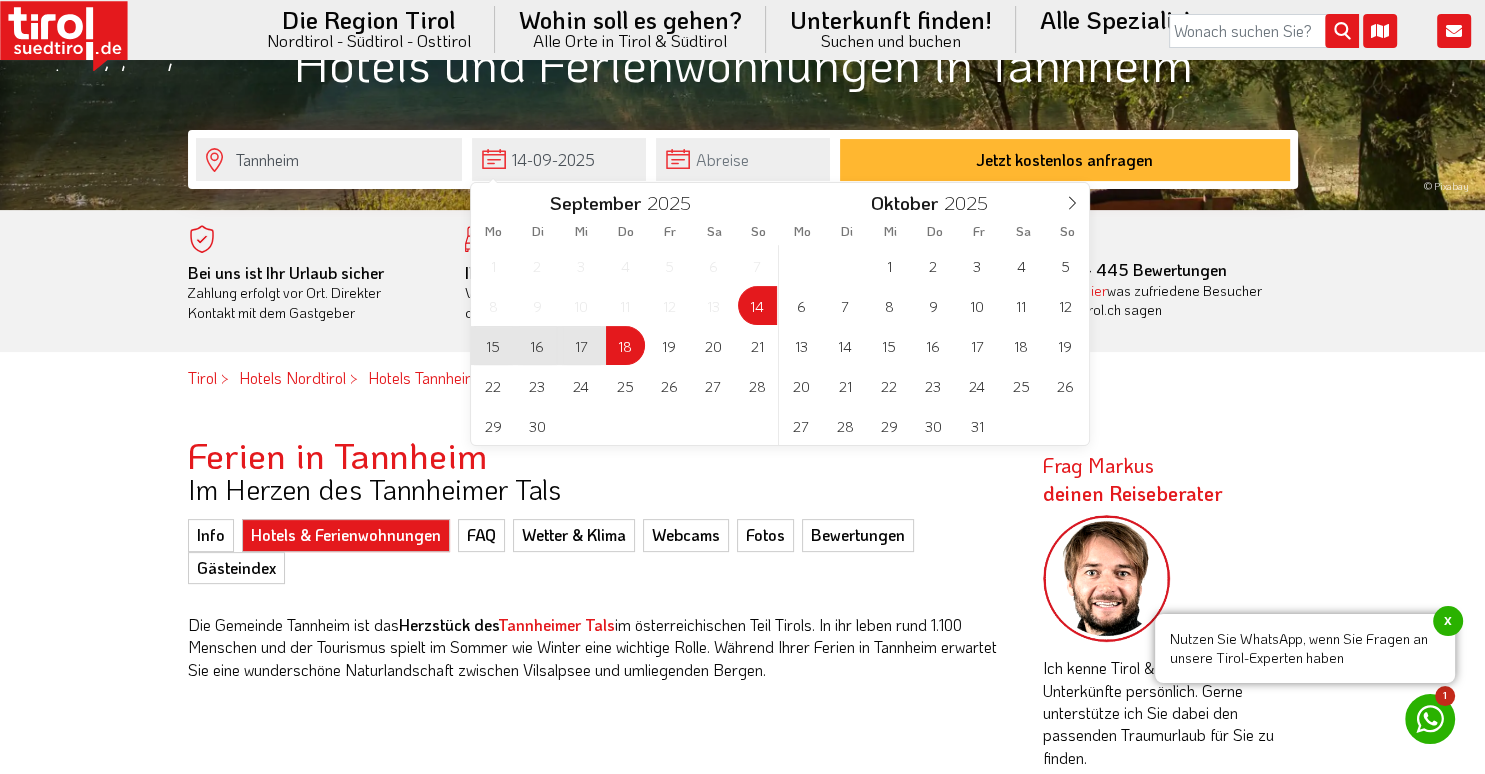 click on "18" at bounding box center (625, 345) 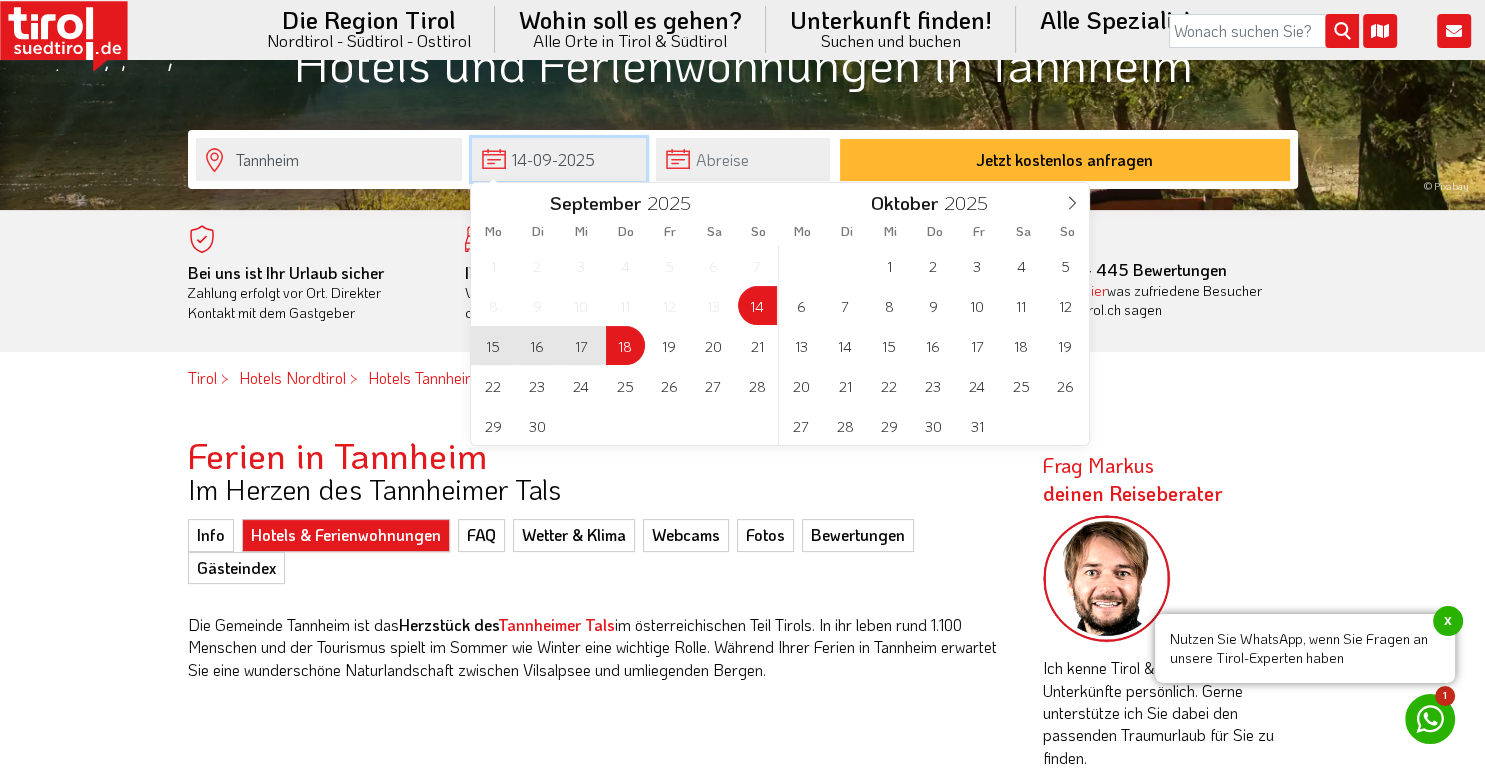type on "14-09-2025" 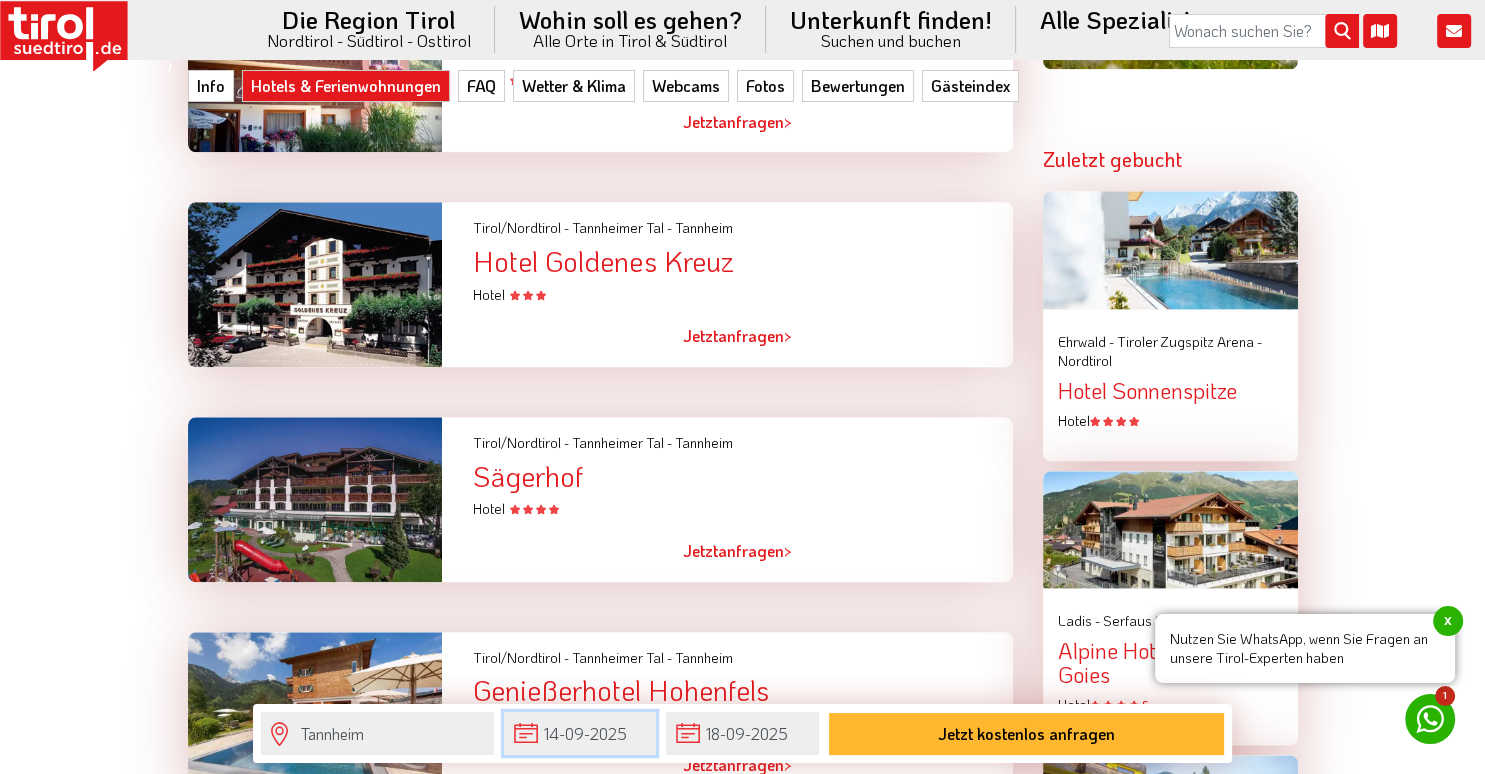 scroll, scrollTop: 2006, scrollLeft: 0, axis: vertical 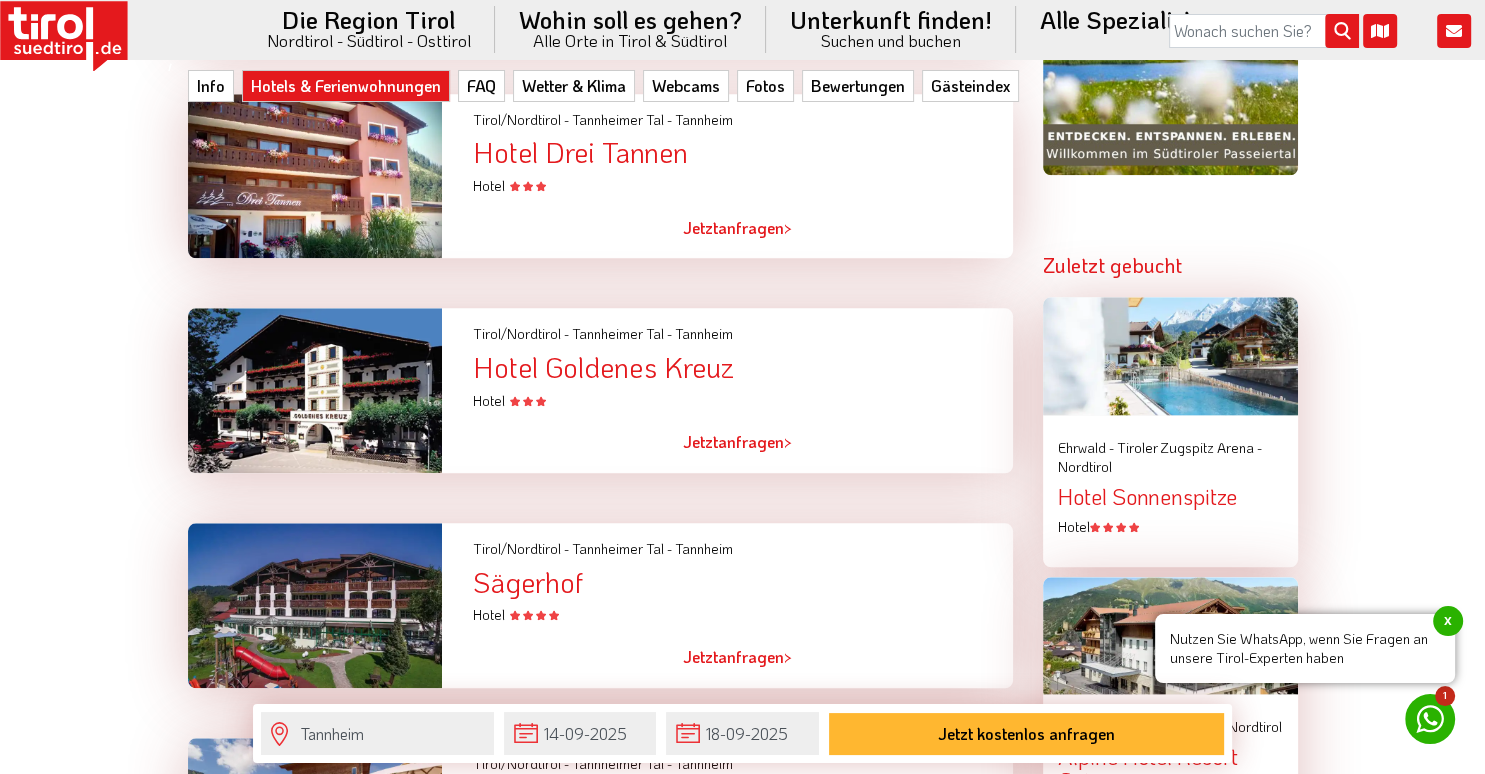 click on "Hotel Goldenes Kreuz" at bounding box center [742, 367] 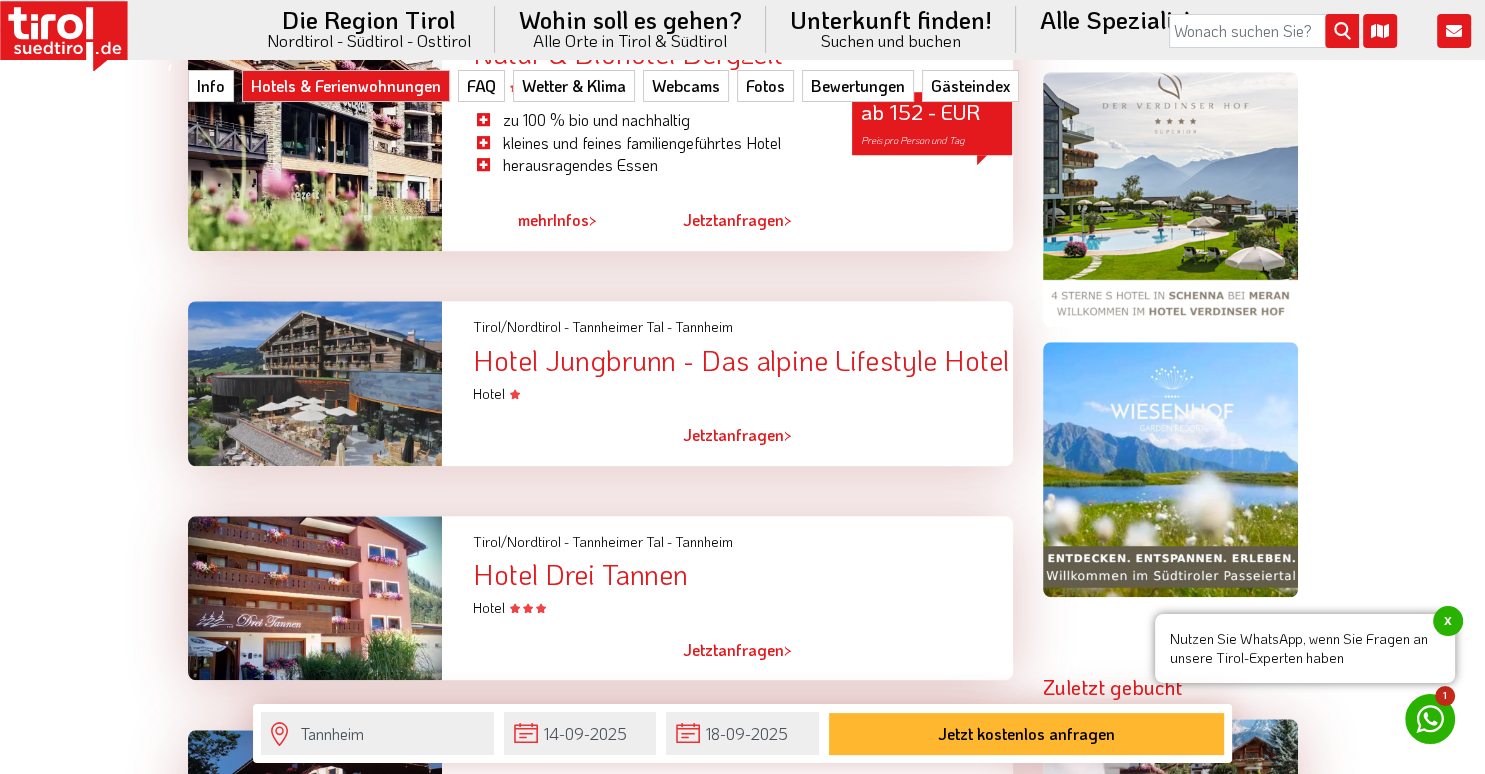 scroll, scrollTop: 1689, scrollLeft: 0, axis: vertical 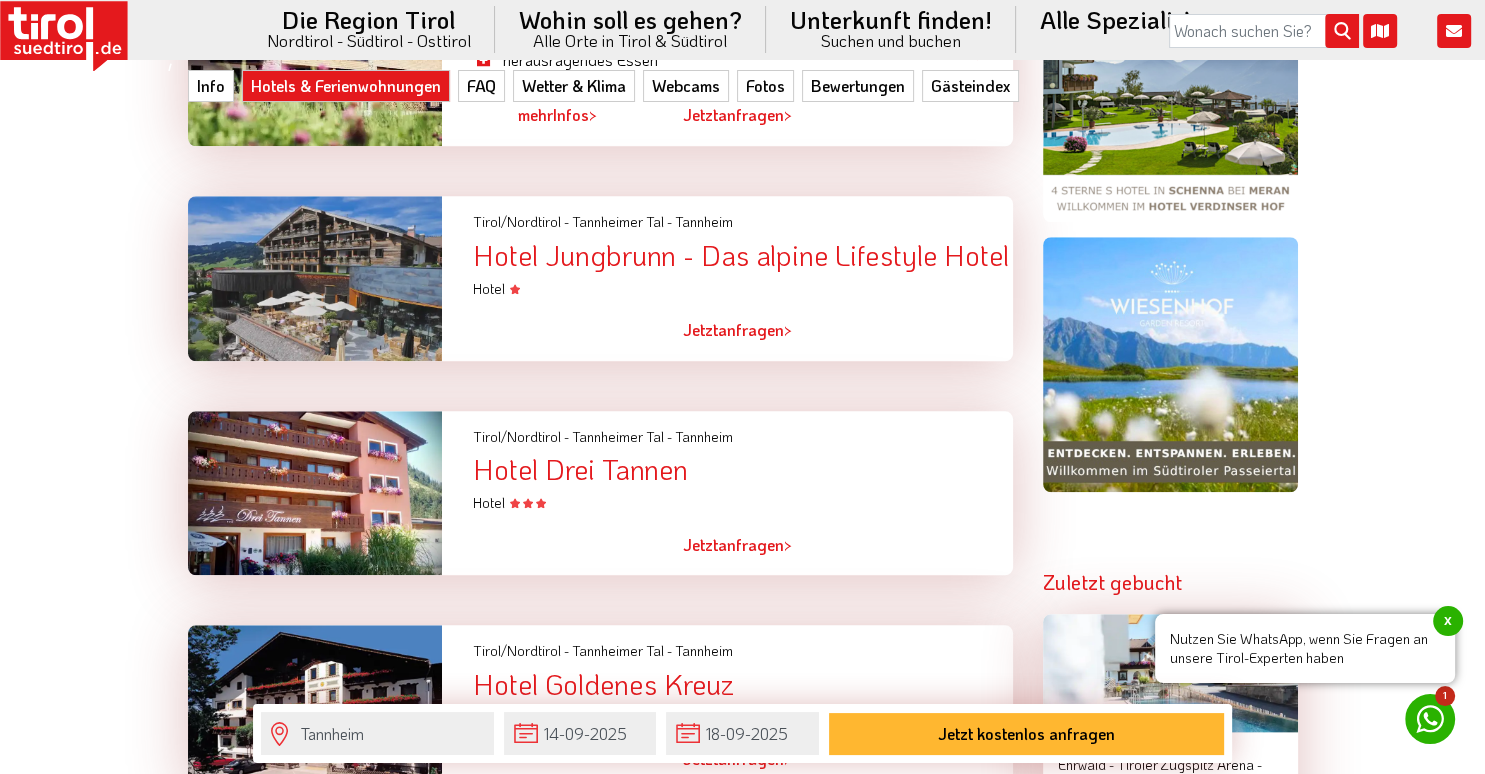 click on "Die Region Tirol  Nordtirol - Südtirol - Osttirol      Tirol/Nordtirol    Tirol/Nordtirol      Achensee      Alpbachtal & Tiroler Seenland      Arlberg      Ferienregion Imst      Ferienregion Reutte      Hall-Wattens      Innsbruck und seine Feriendörfer      Kaiserwinkl      Kitzbühel      Kitzbüheler Alpen      Kufsteinerland      Lechtal      Seefeld      Ötztal      Paznaun Ischgl      Pitztal      Serfaus Fiss Ladis      Silberregion Karwendel      Stubaital      Tannheimer Tal      Tirol West      Tiroler Oberland / Reschenpass      Tiroler Zugspitz Arena      Wilder Kaiser      Wildschönau      Wipptal      Zillertal      Osttirol    Osttirol      Defereggental      Hochpustertal      Lienzer Dolomiten      Nationalparkregion      Südtirol    Südtirol      Ahrntal      Alta Badia      Bozen und Umgebung      Dolomiten      Eisacktal      Gröden / Val Gardena" at bounding box center [742, -1302] 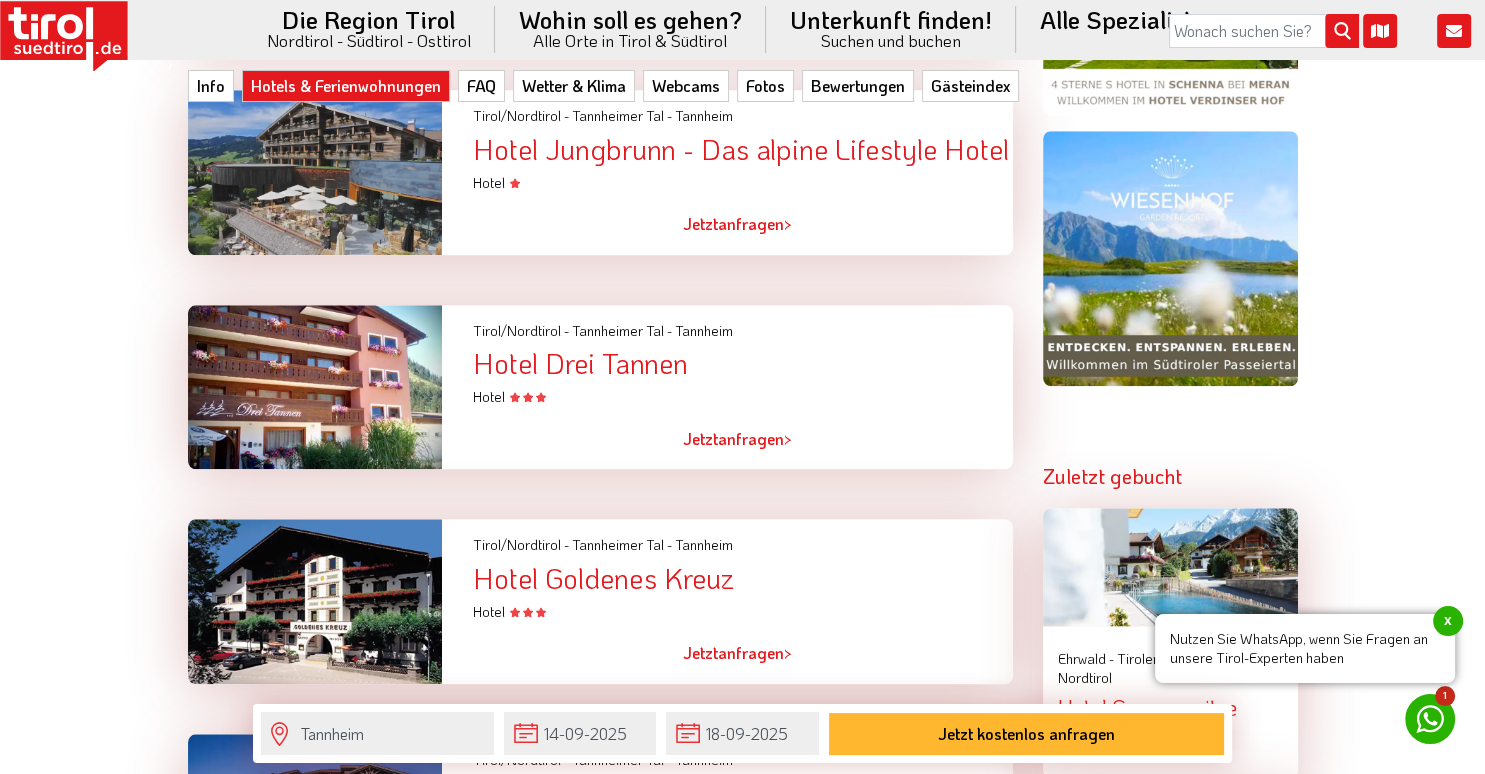 scroll, scrollTop: 1900, scrollLeft: 0, axis: vertical 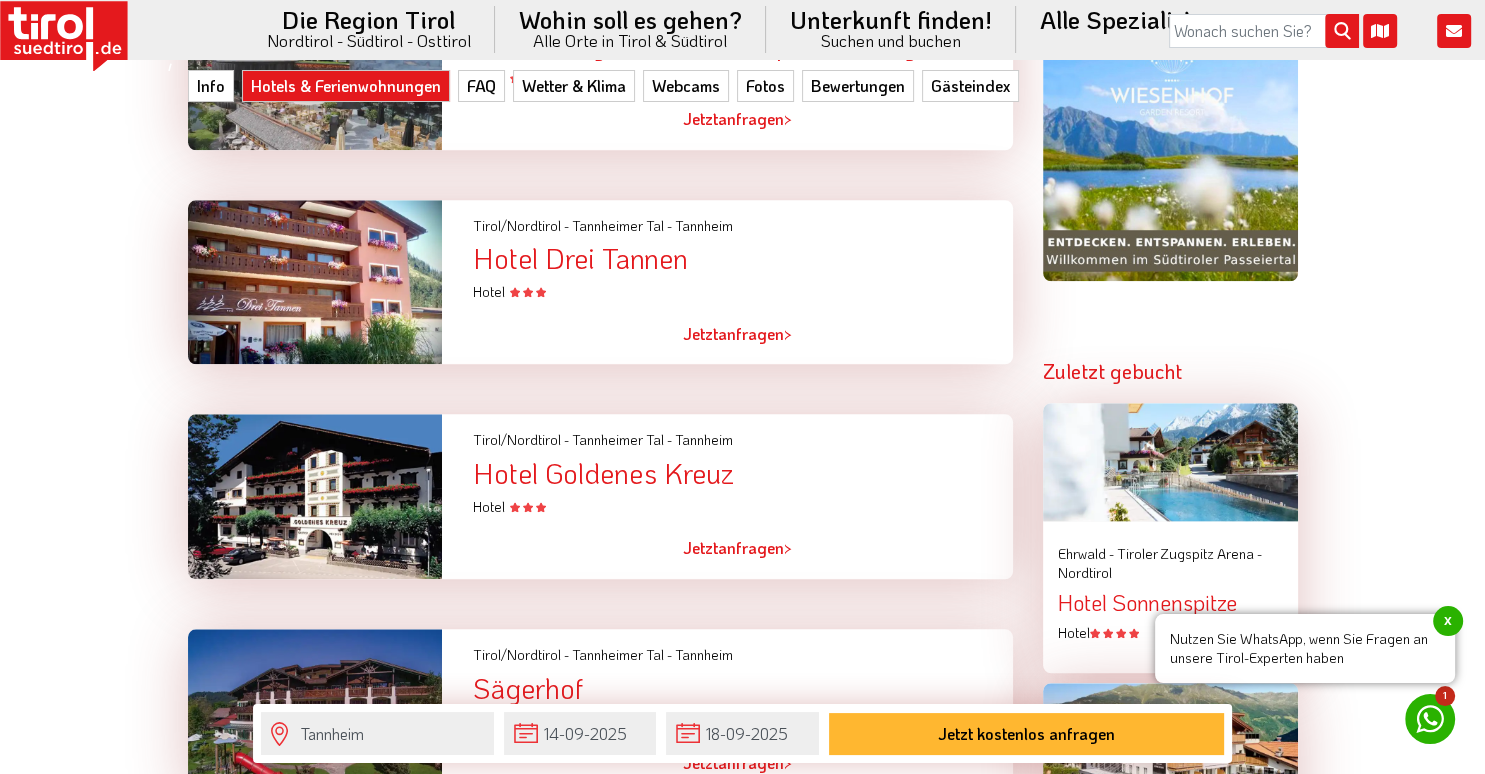 click on "Hotel Drei Tannen" at bounding box center [742, 258] 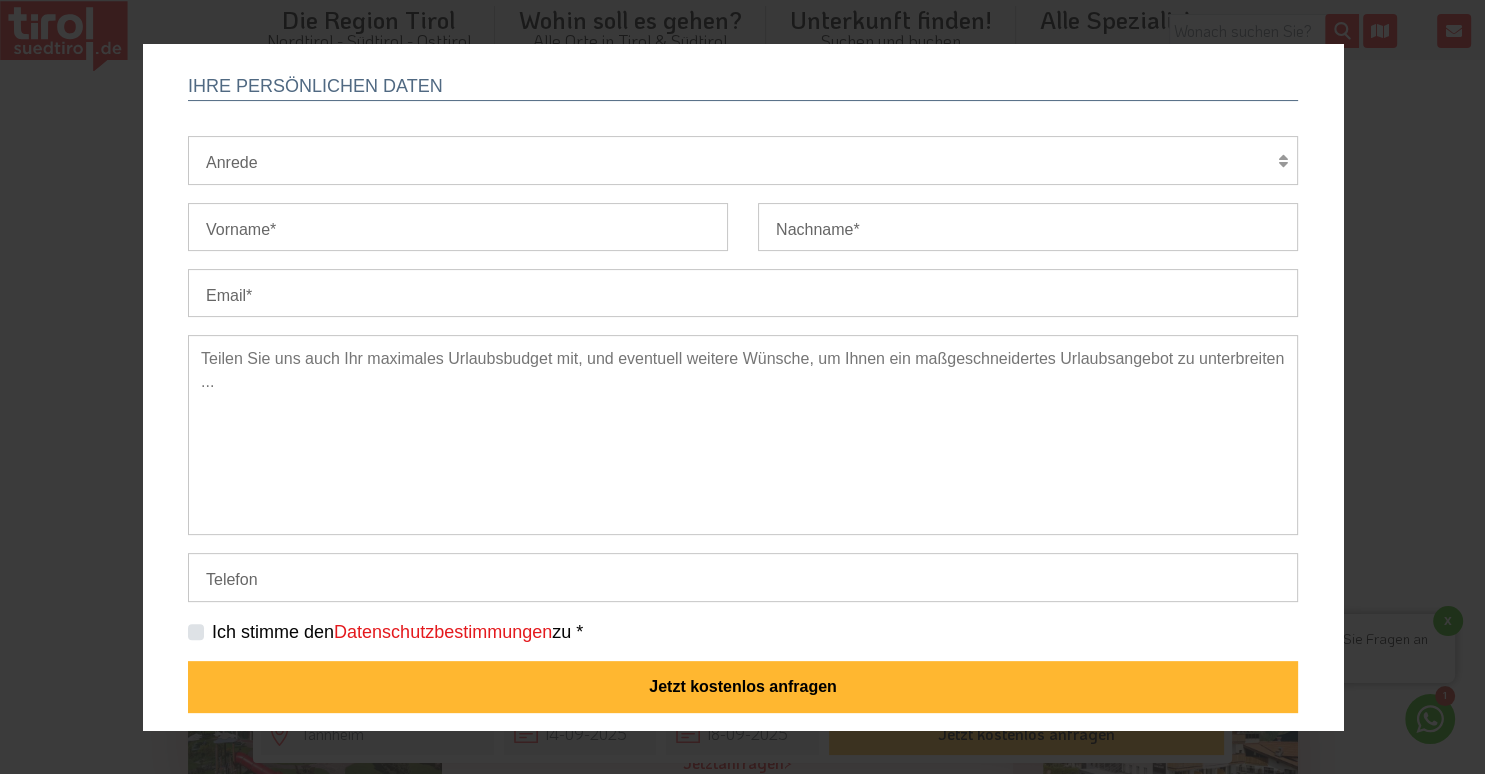scroll, scrollTop: 0, scrollLeft: 0, axis: both 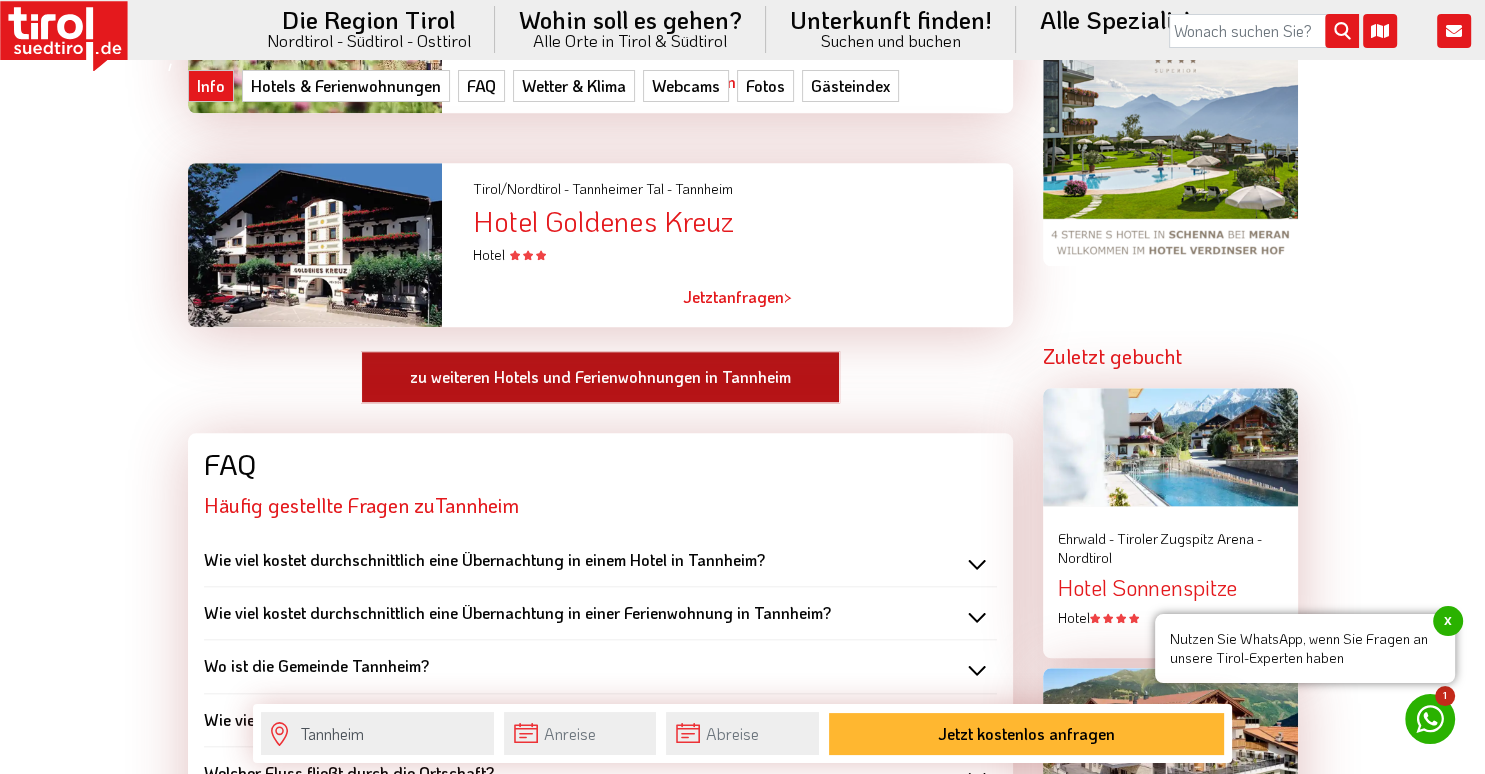 click on "zu weiteren Hotels und Ferienwohnungen in Tannheim" at bounding box center (600, 377) 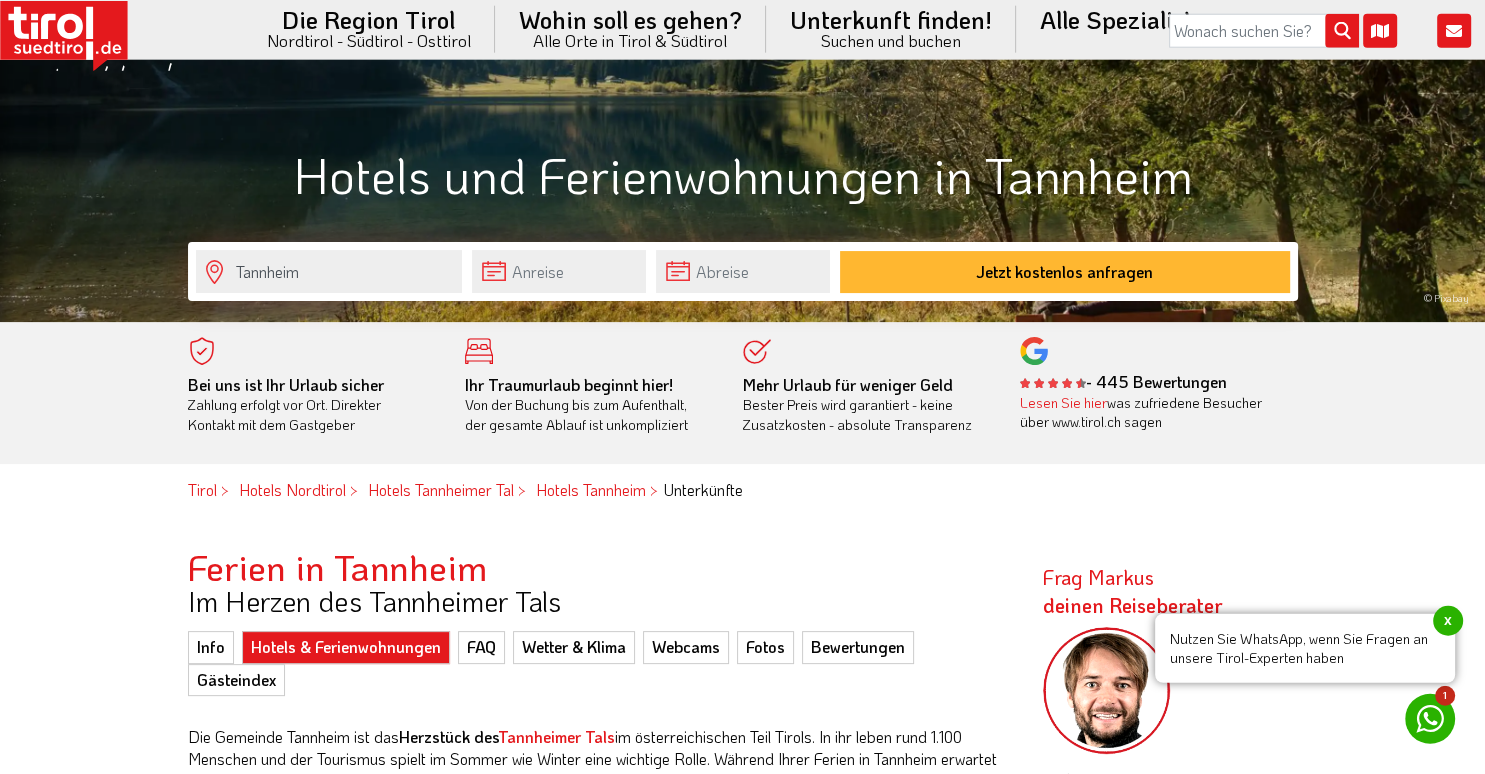 scroll, scrollTop: 316, scrollLeft: 0, axis: vertical 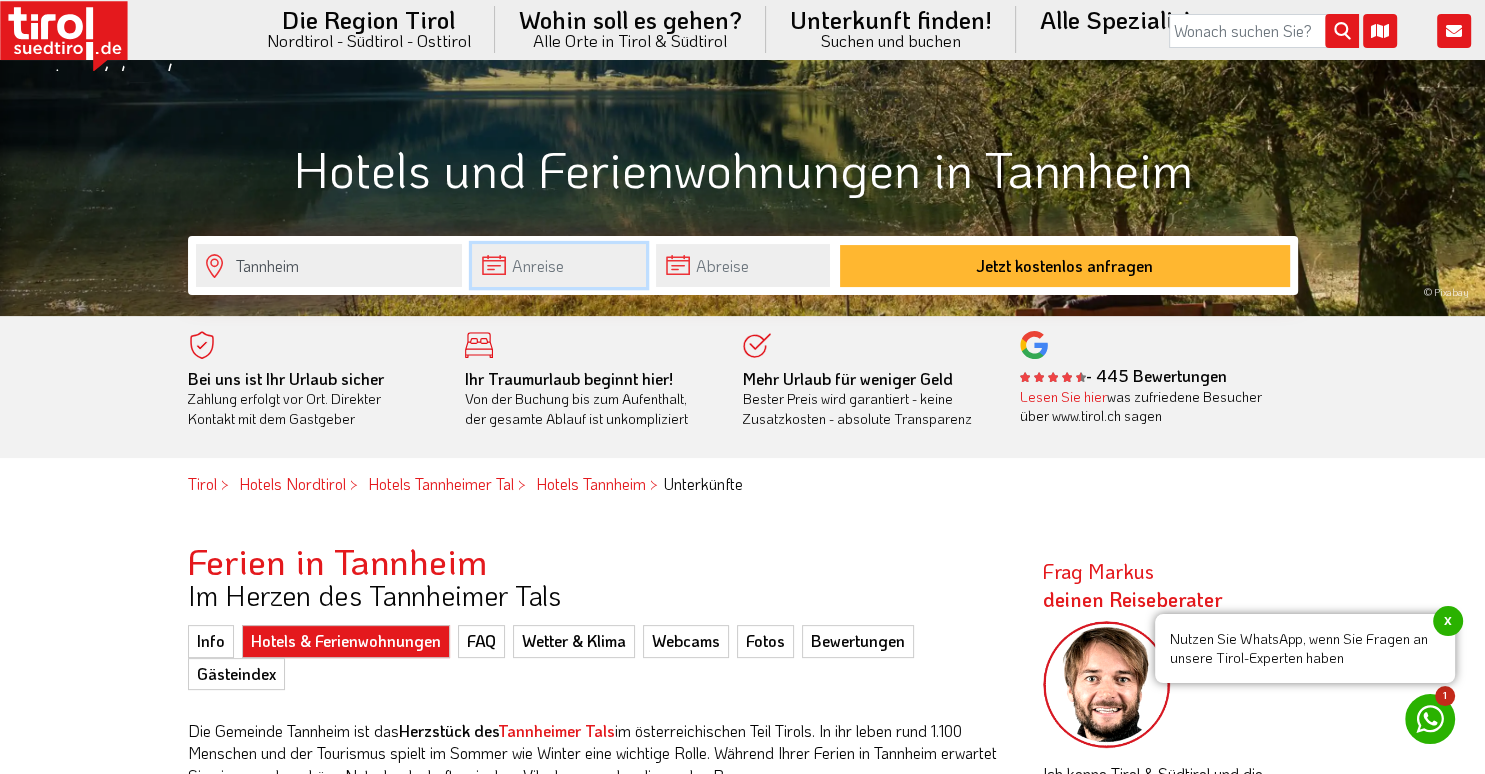 click at bounding box center [559, 265] 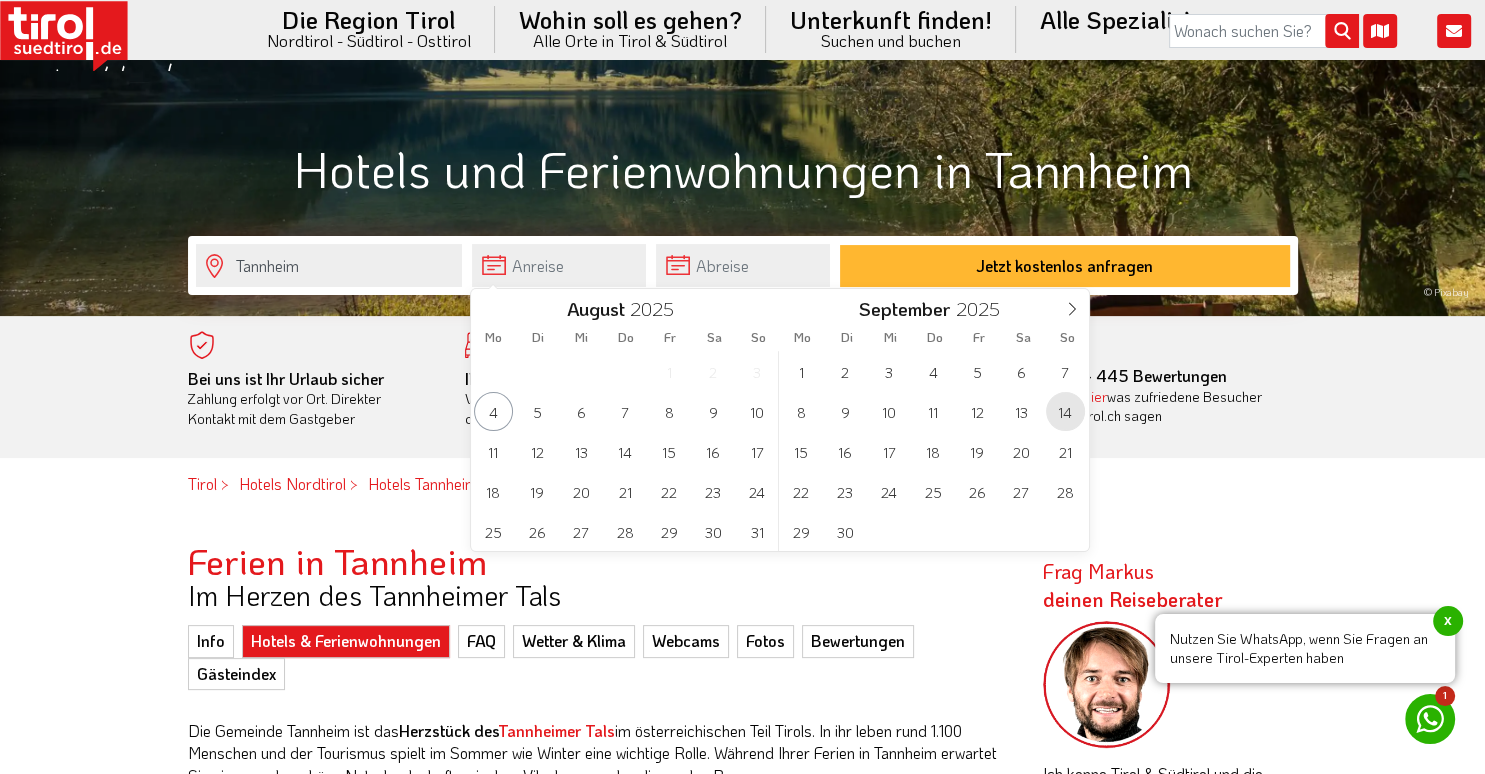 click on "14" at bounding box center [1065, 411] 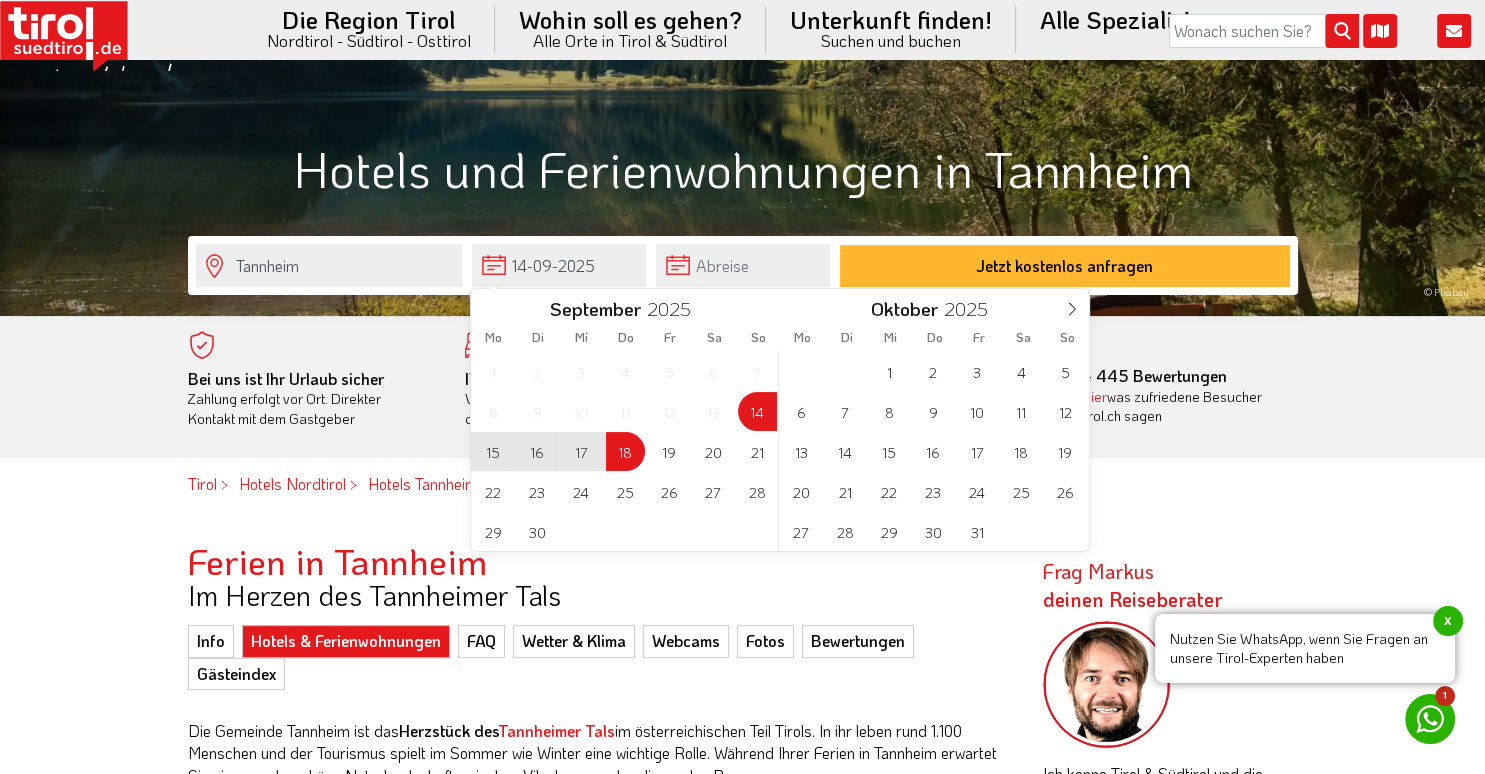 click on "18" at bounding box center (625, 451) 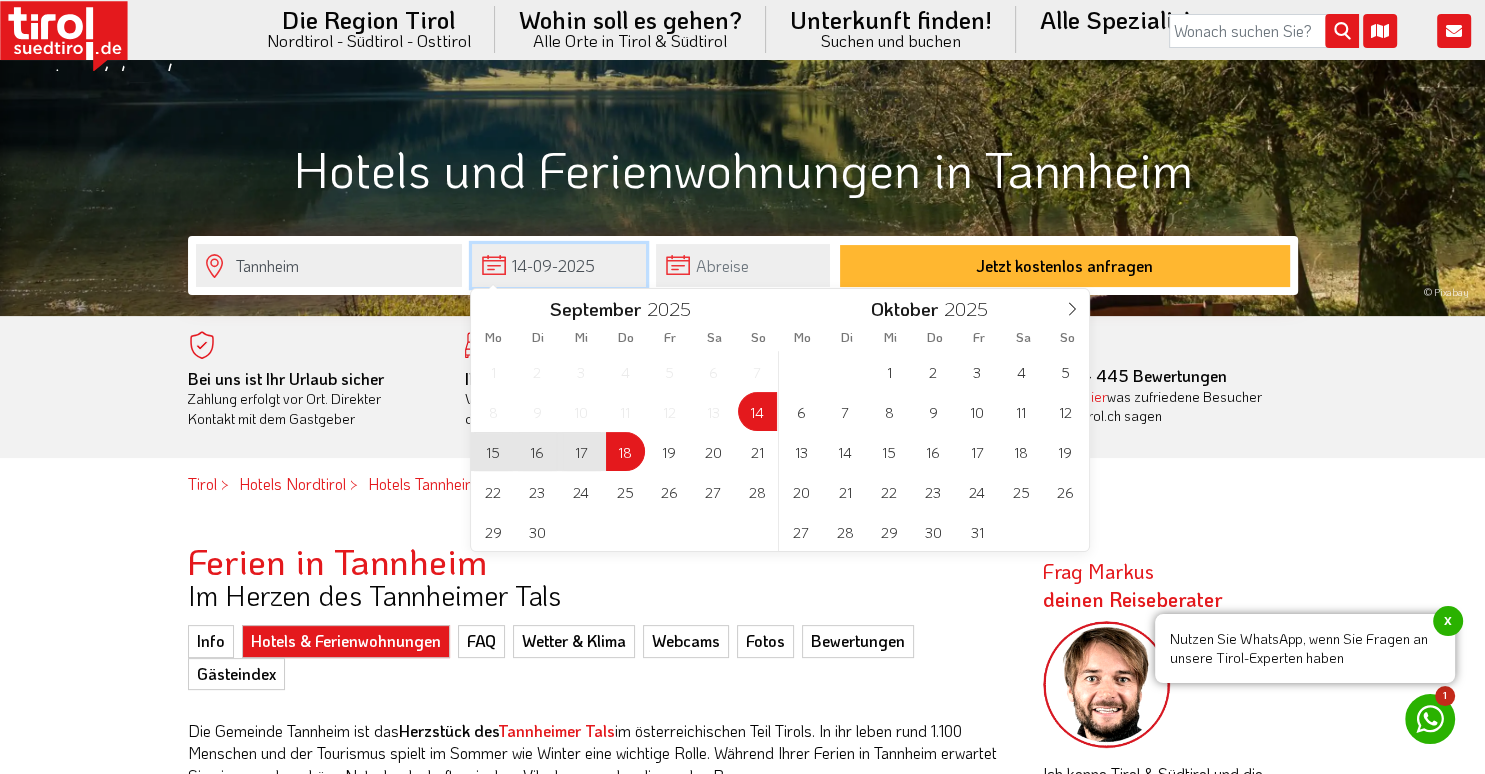 type on "14-09-2025" 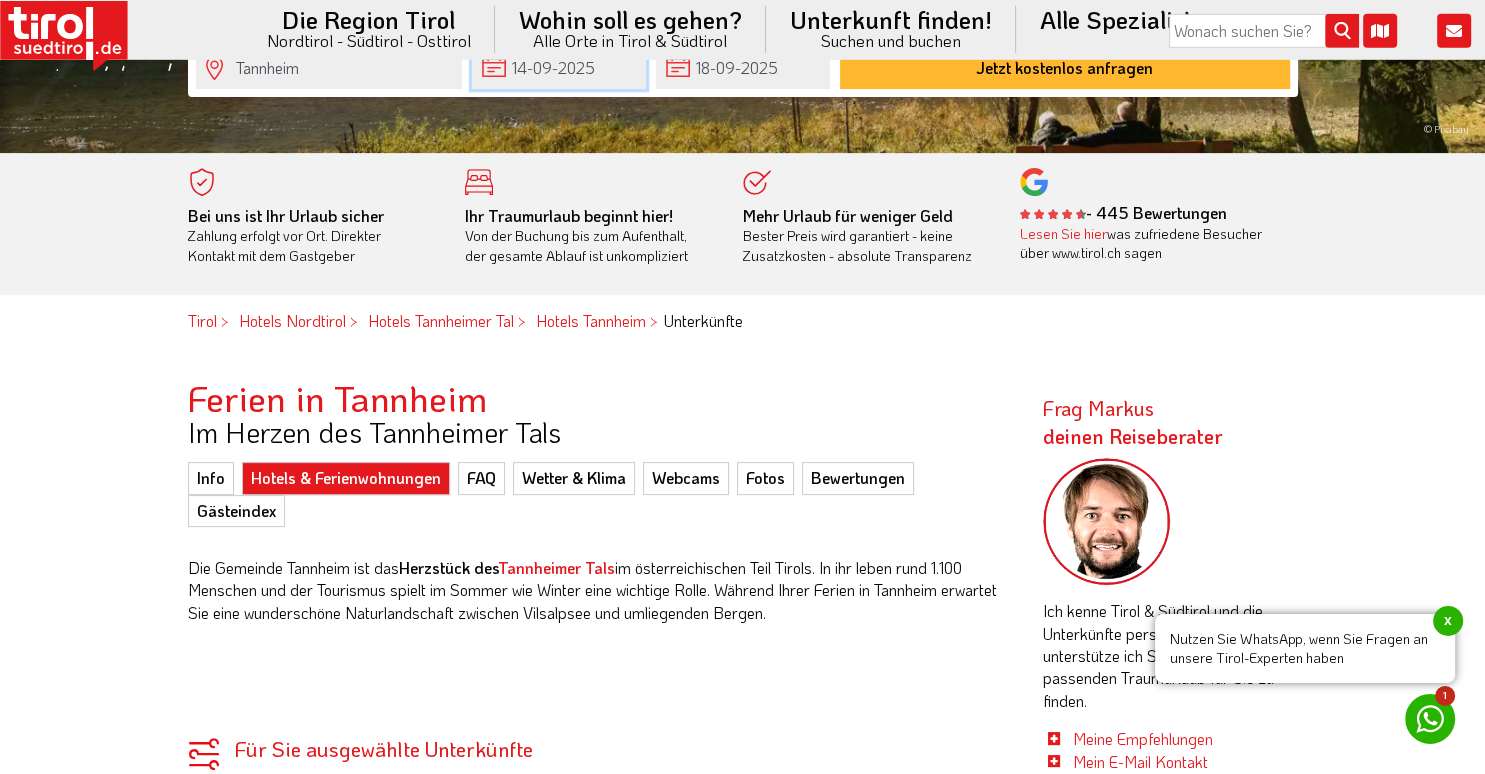 scroll, scrollTop: 528, scrollLeft: 0, axis: vertical 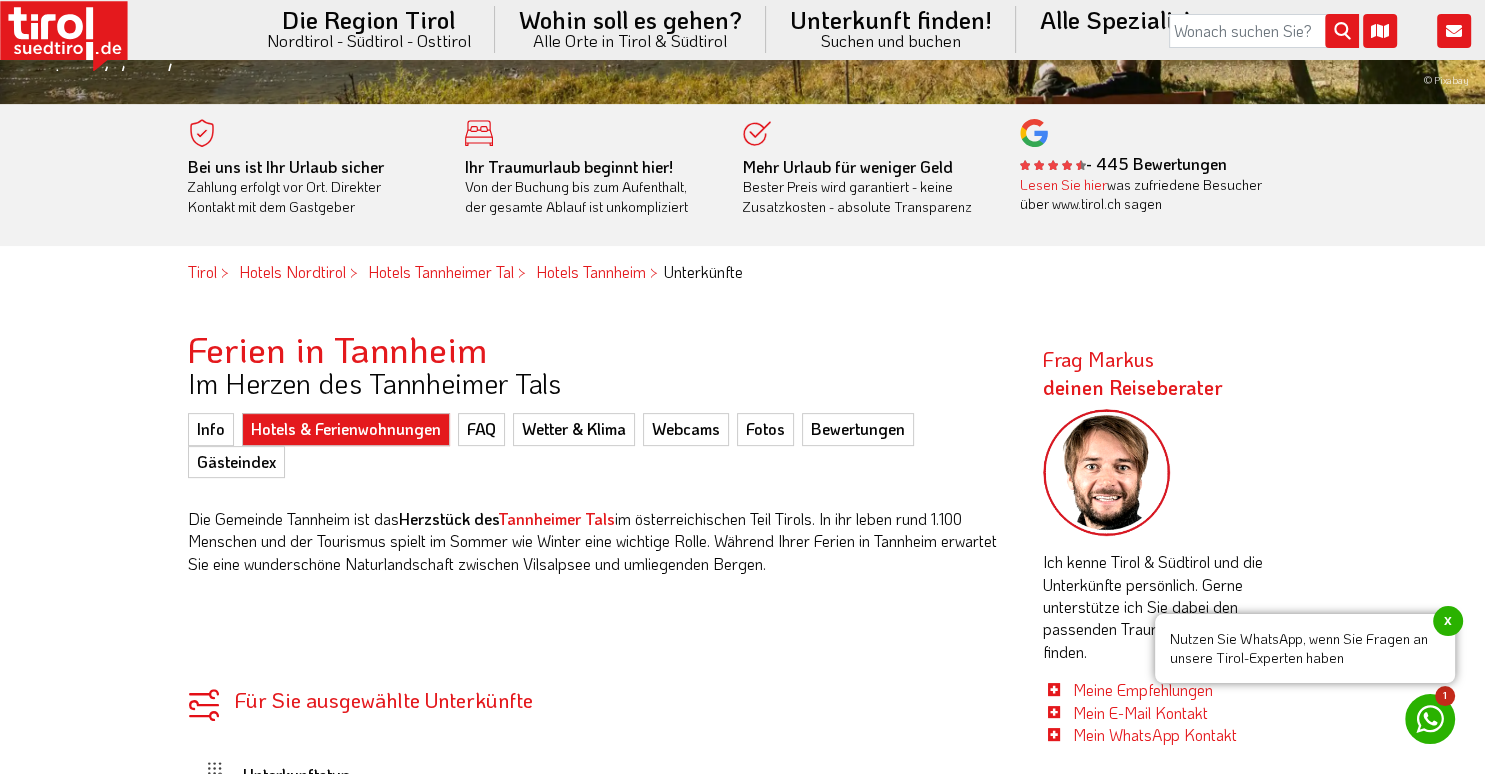 click on "Hotels & Ferienwohnungen" at bounding box center (346, 429) 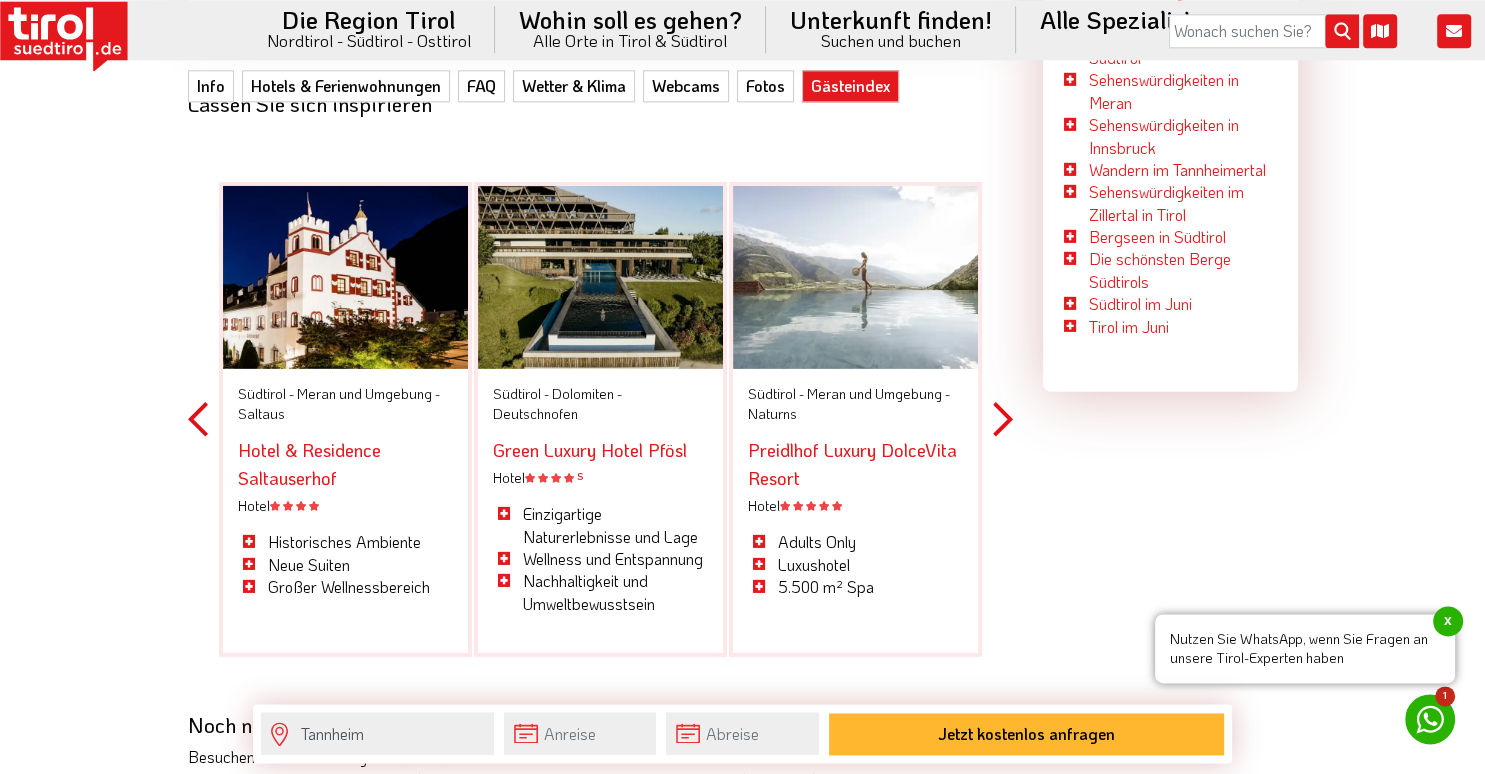 scroll, scrollTop: 5808, scrollLeft: 0, axis: vertical 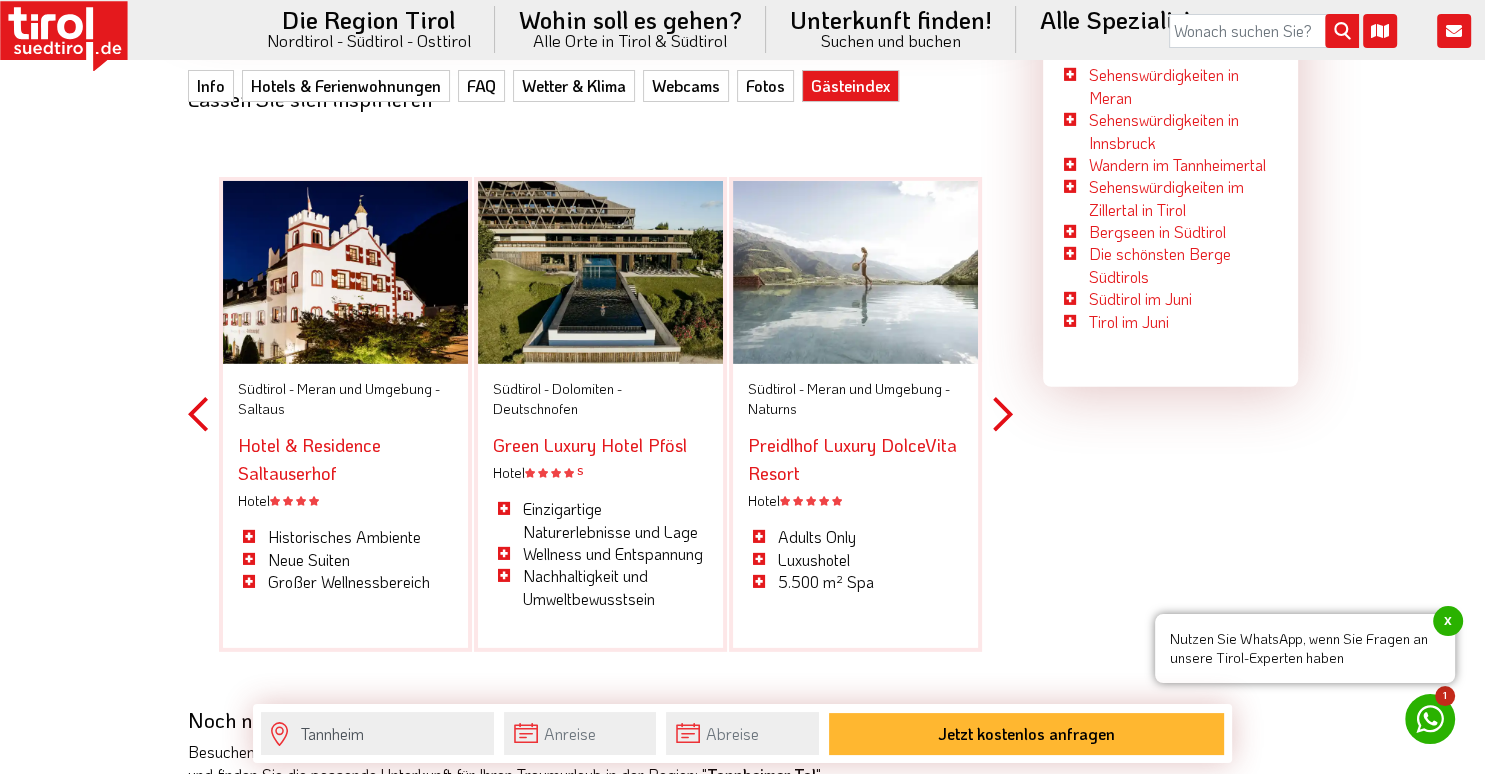 click on "Die Region Tirol  Nordtirol - Südtirol - Osttirol      Tirol/Nordtirol    Tirol/Nordtirol      Achensee      Alpbachtal & Tiroler Seenland      Arlberg      Ferienregion Imst      Ferienregion Reutte      Hall-Wattens      Innsbruck und seine Feriendörfer      Kaiserwinkl      Kitzbühel      Kitzbüheler Alpen      Kufsteinerland      Lechtal      Seefeld      Ötztal      Paznaun Ischgl      Pitztal      Serfaus Fiss Ladis      Silberregion Karwendel      Stubaital      Tannheimer Tal      Tirol West      Tiroler Oberland / Reschenpass      Tiroler Zugspitz Arena      Wilder Kaiser      Wildschönau      Wipptal      Zillertal      Osttirol    Osttirol      Defereggental      Hochpustertal      Lienzer Dolomiten      Nationalparkregion      Südtirol    Südtirol      Ahrntal      Alta Badia      Bozen und Umgebung      Dolomiten      Eisacktal      Gröden / Val Gardena" at bounding box center (742, -5421) 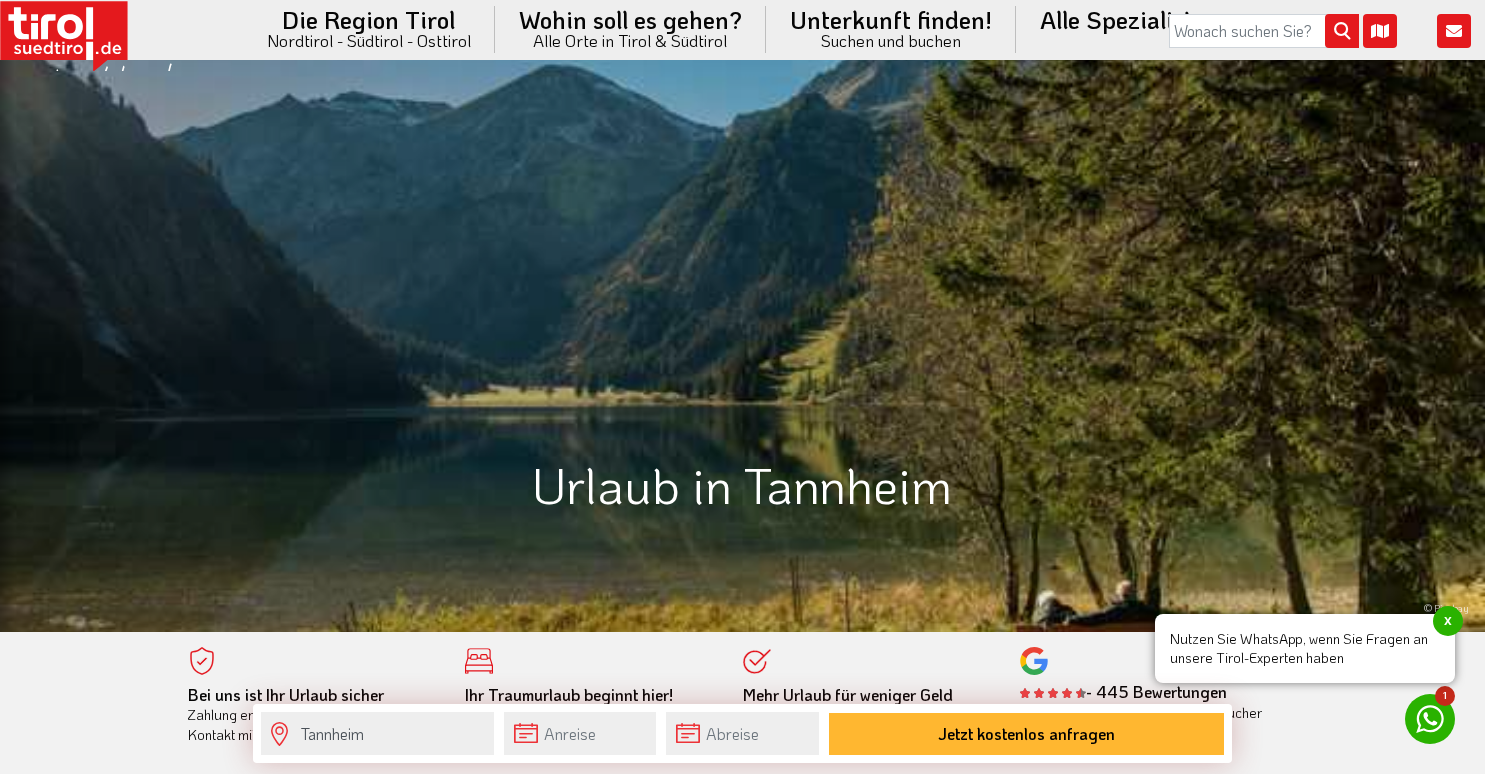 scroll, scrollTop: 1795, scrollLeft: 0, axis: vertical 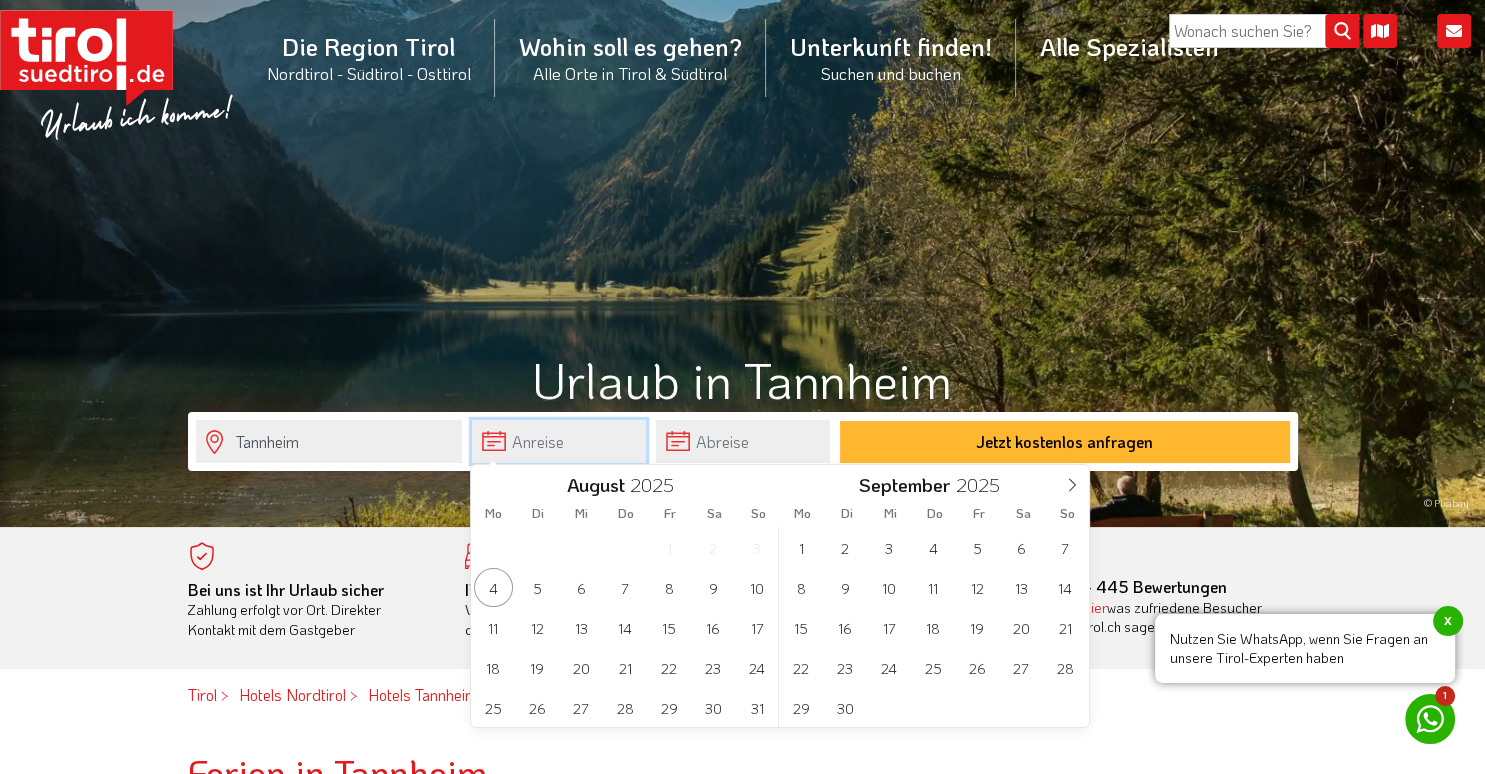 click at bounding box center (559, 441) 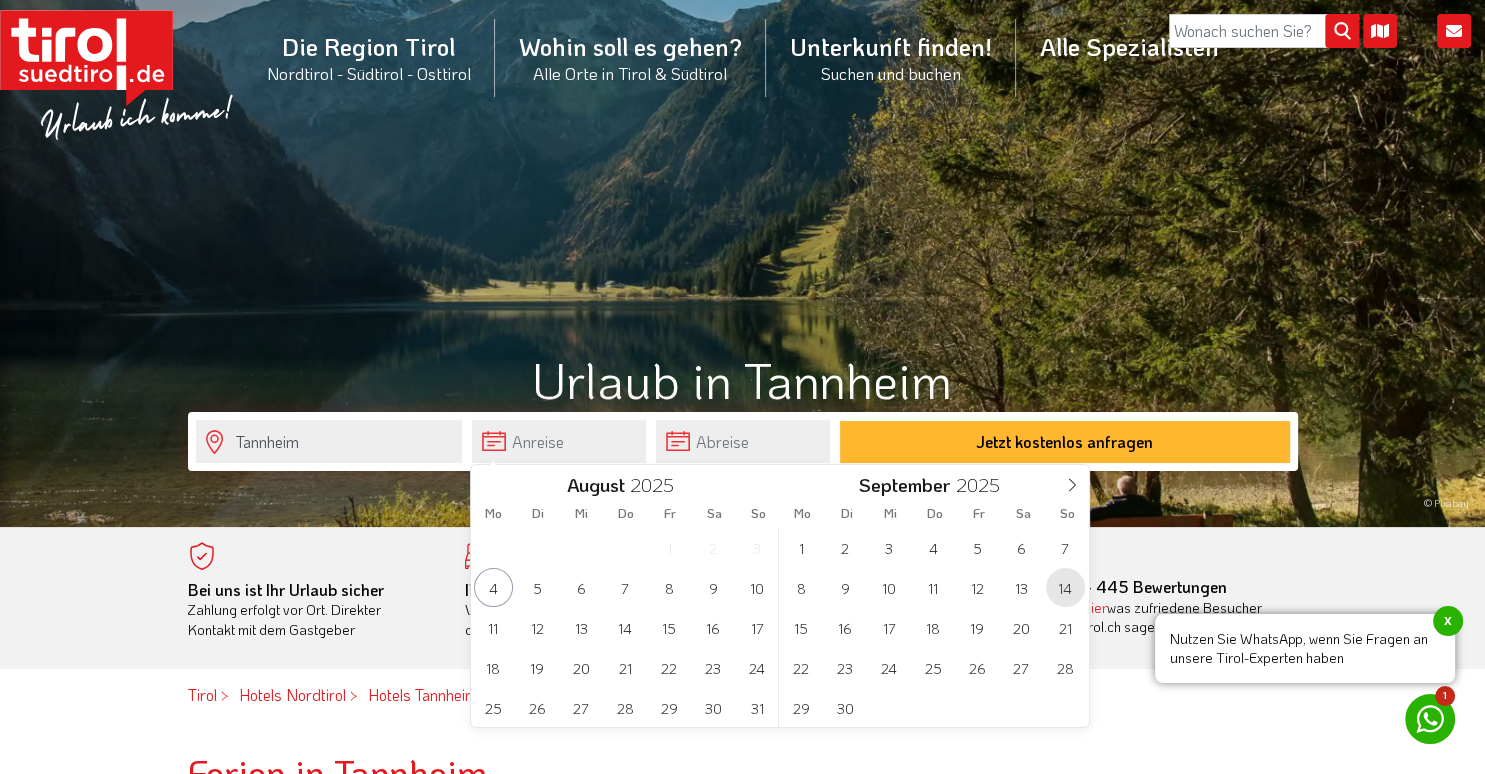 click on "14" at bounding box center (1065, 587) 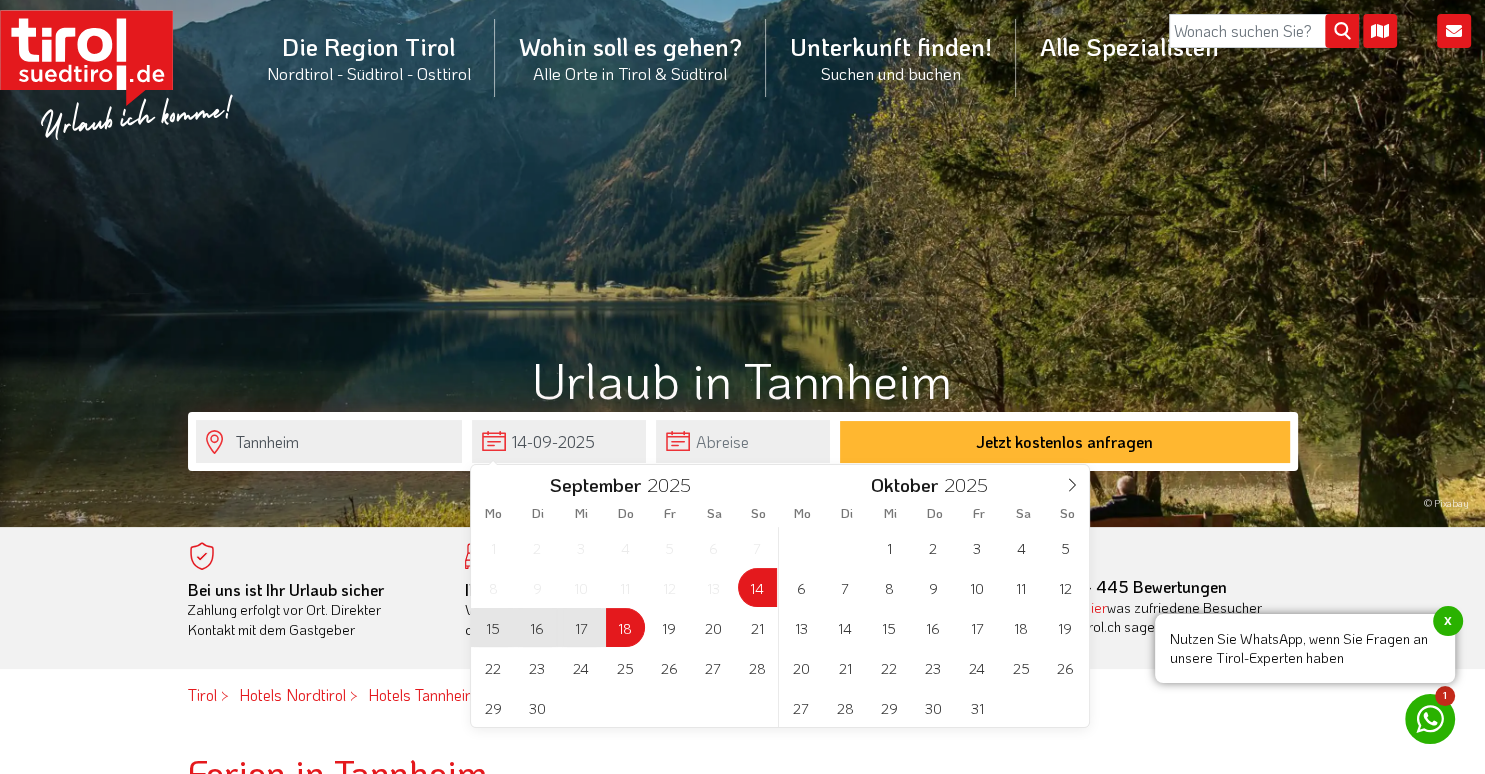 click on "18" at bounding box center (625, 627) 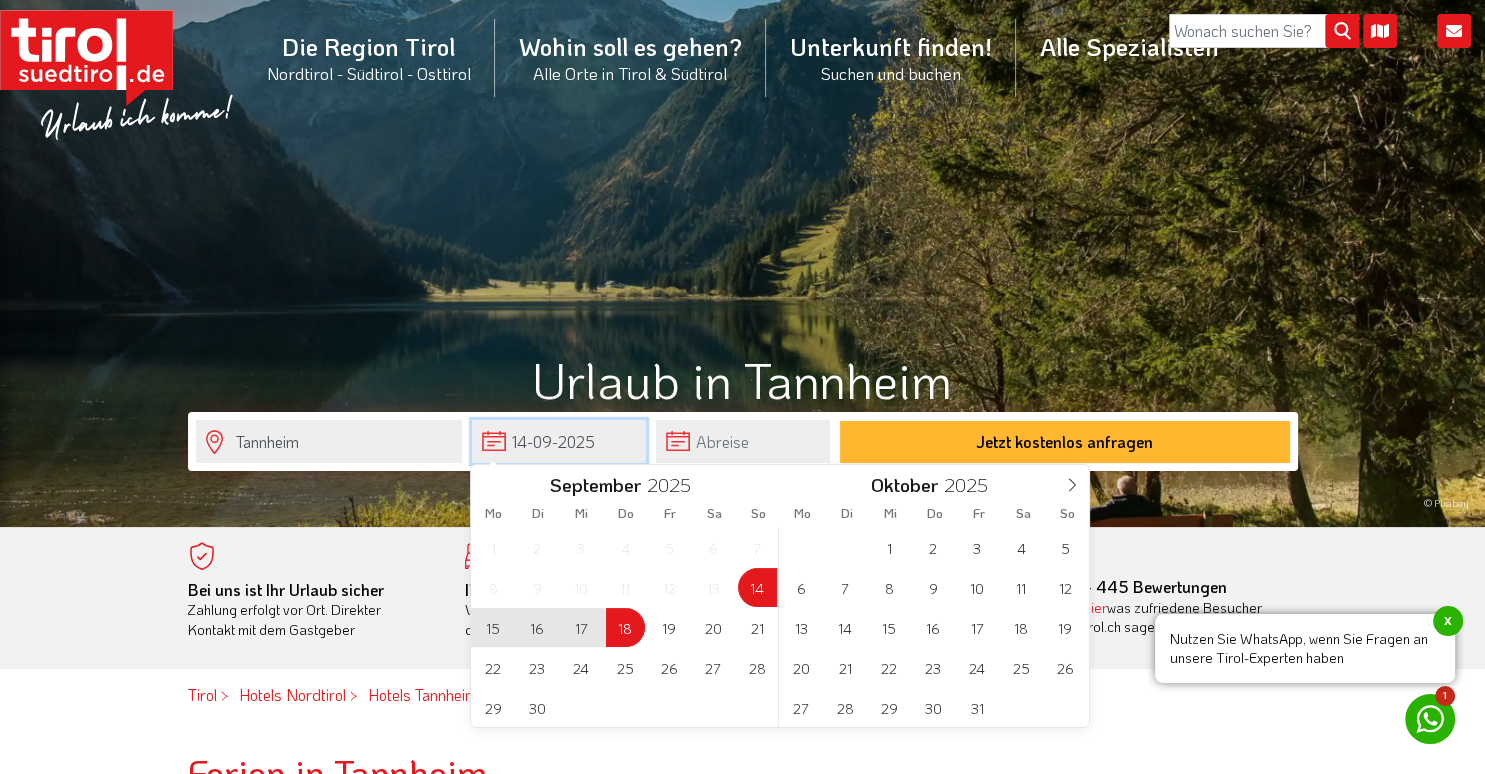 type on "14-09-2025" 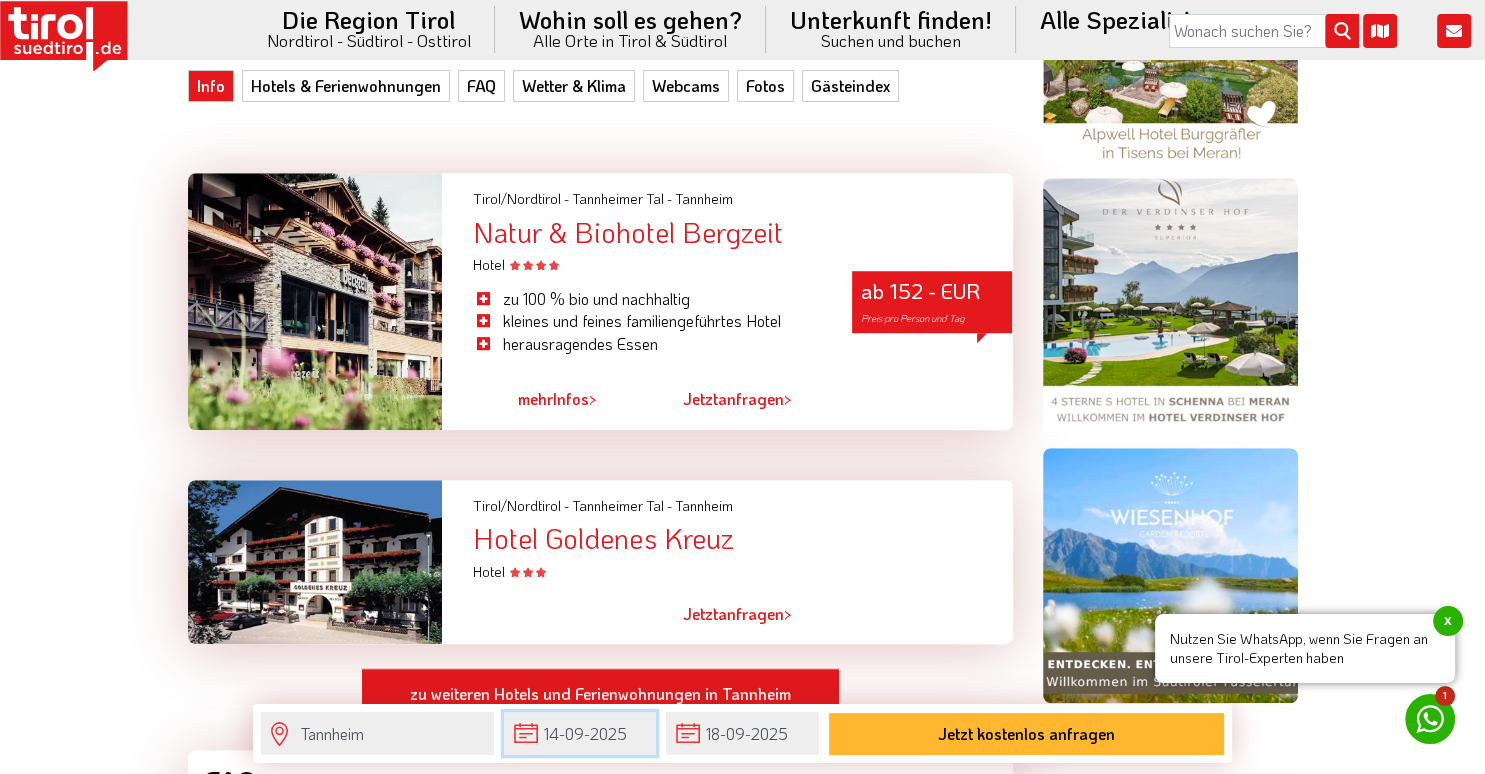 scroll, scrollTop: 1584, scrollLeft: 0, axis: vertical 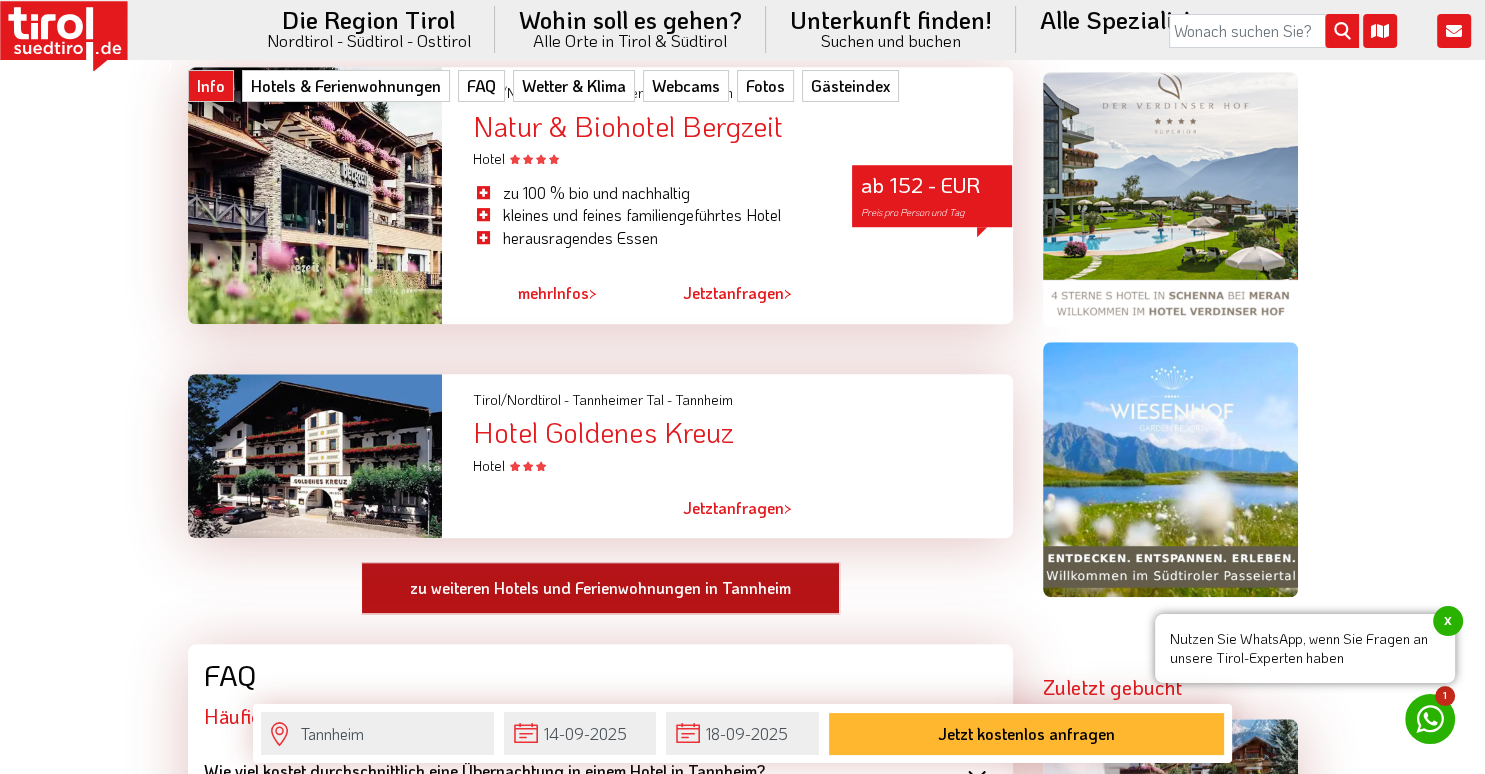 click on "zu weiteren Hotels und Ferienwohnungen in Tannheim" at bounding box center (600, 588) 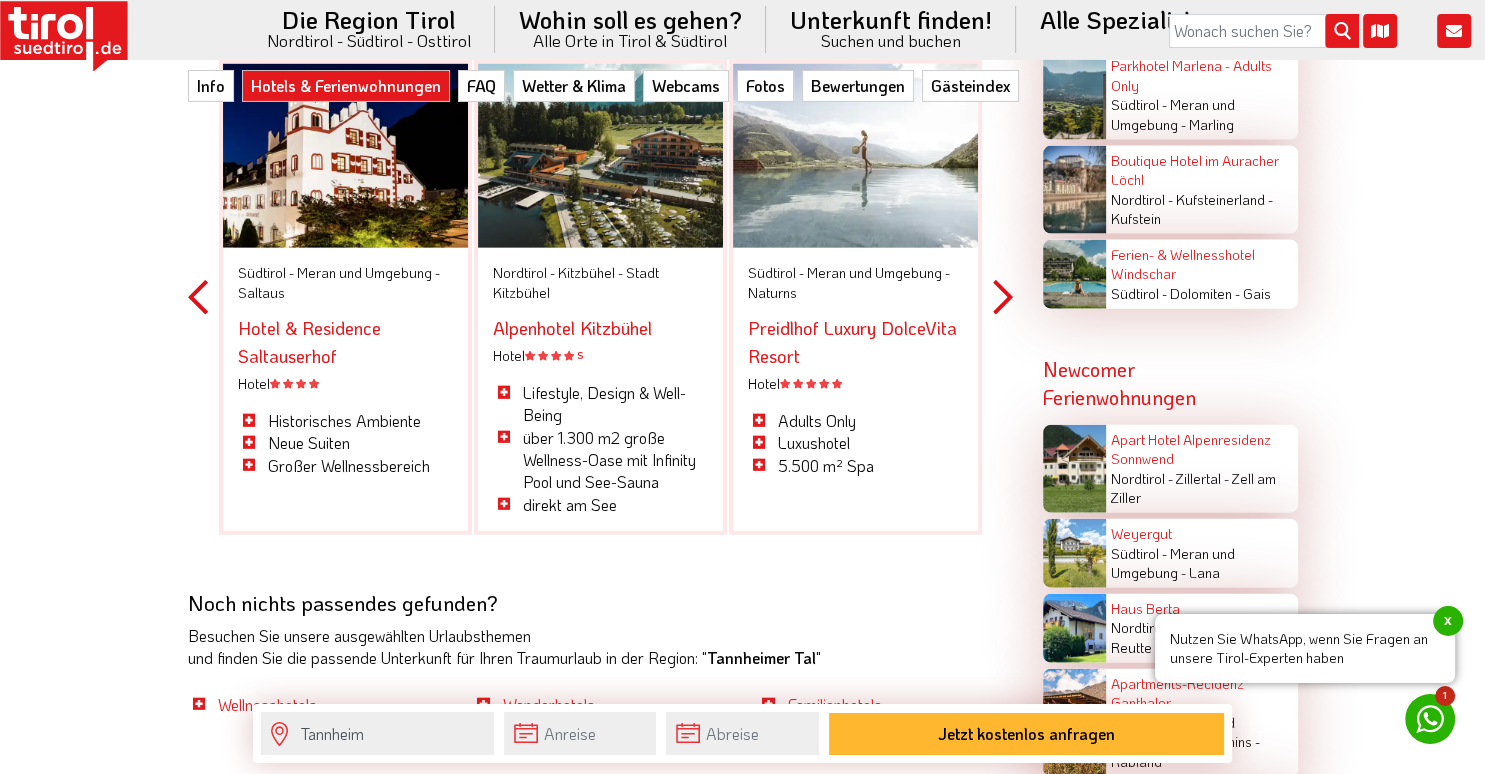 scroll, scrollTop: 4329, scrollLeft: 0, axis: vertical 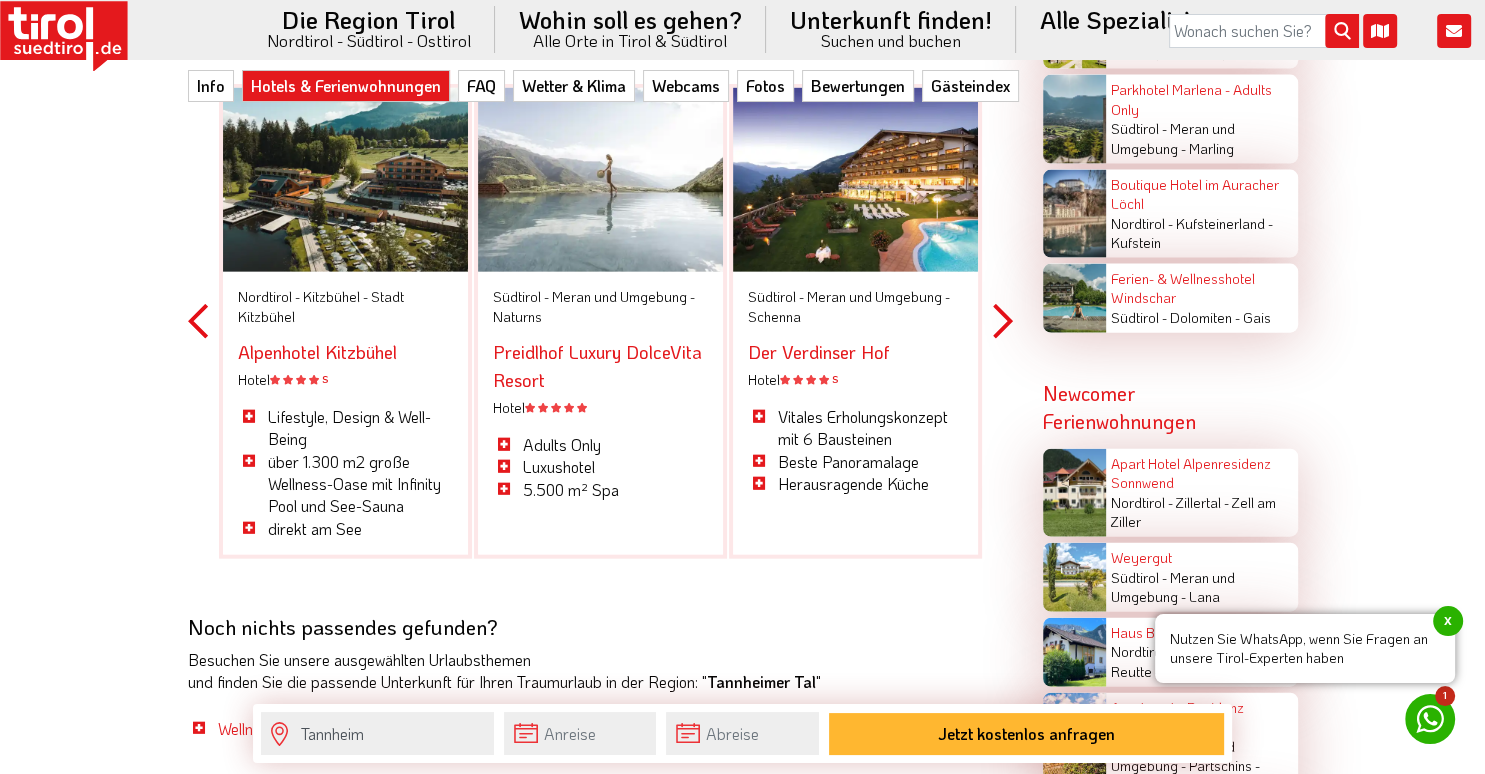 click on "Previous" at bounding box center (198, 321) 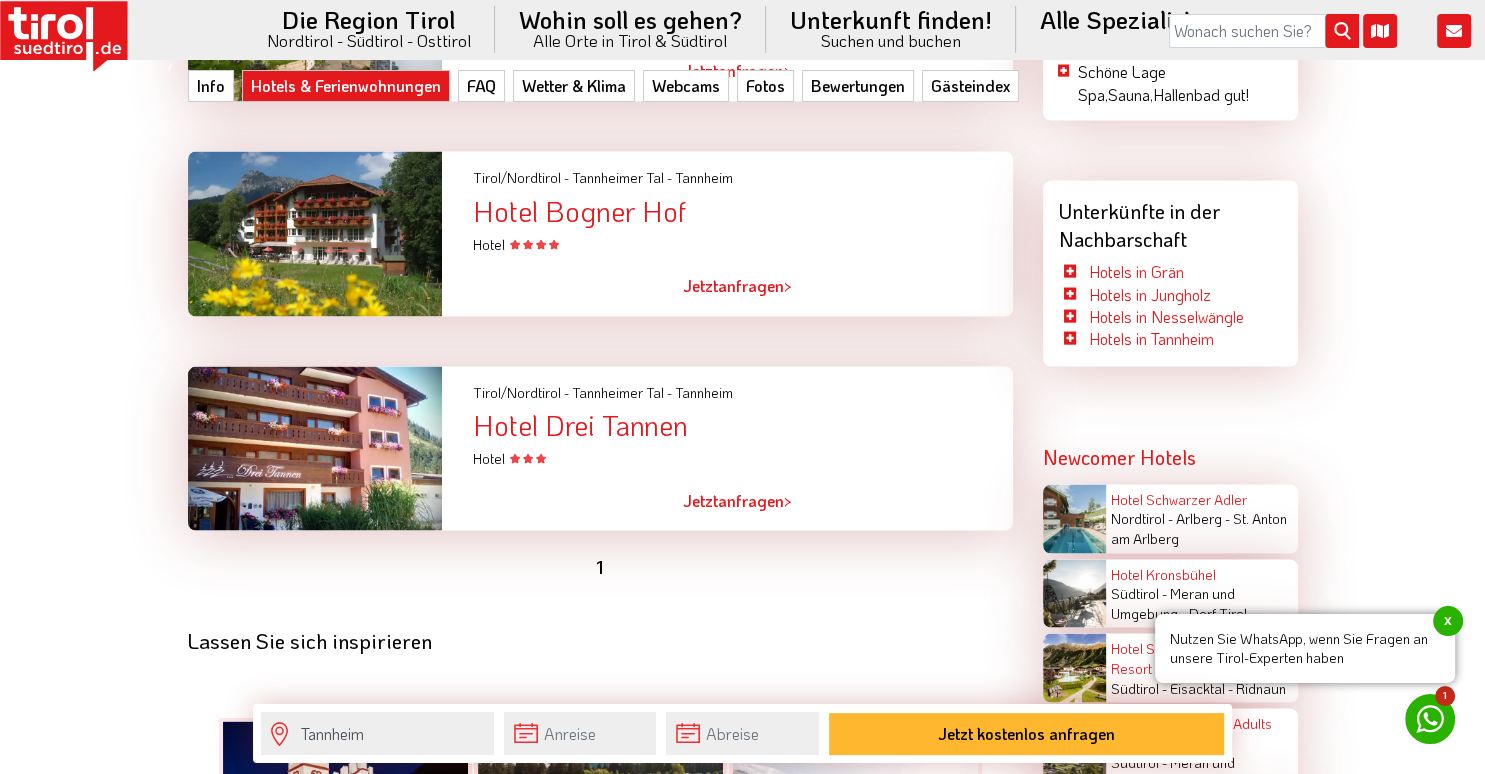 scroll, scrollTop: 3801, scrollLeft: 0, axis: vertical 